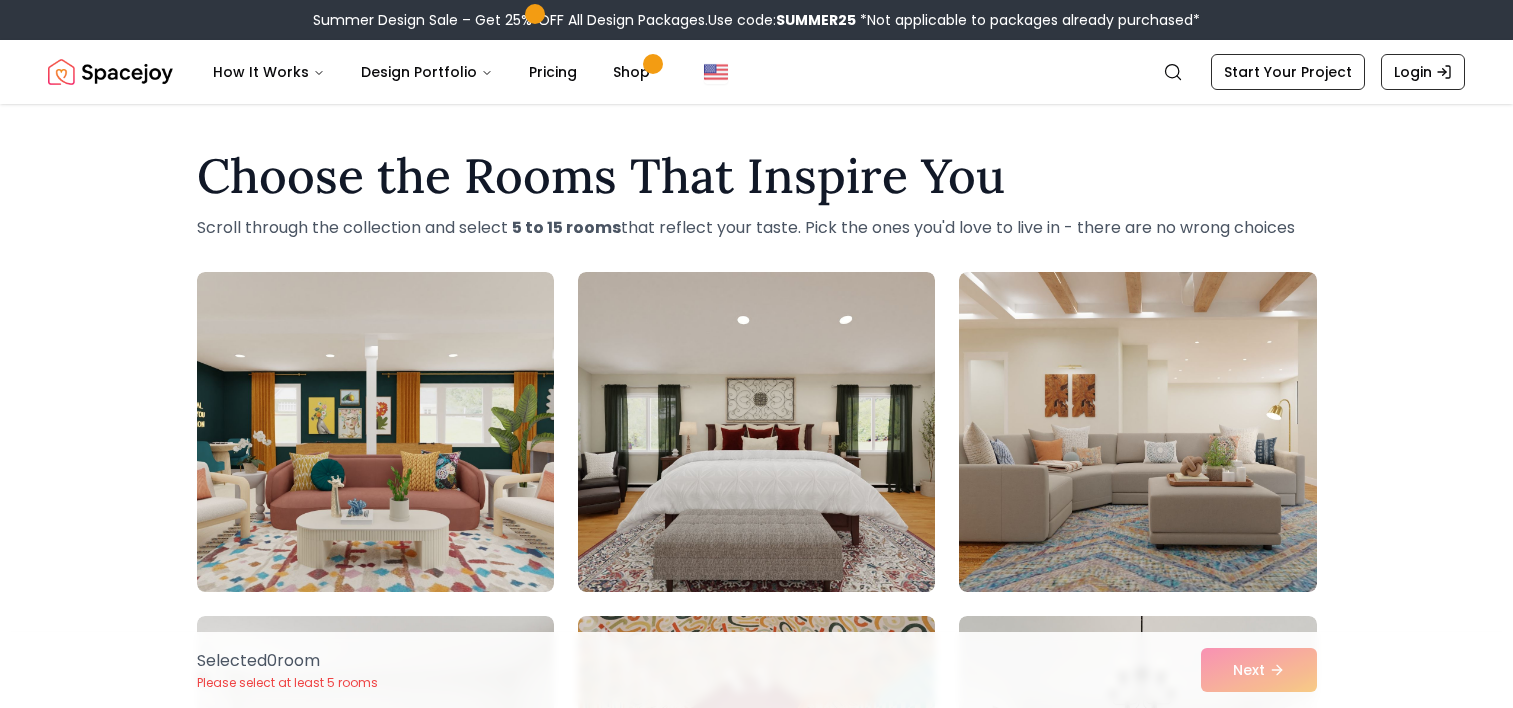 scroll, scrollTop: 0, scrollLeft: 0, axis: both 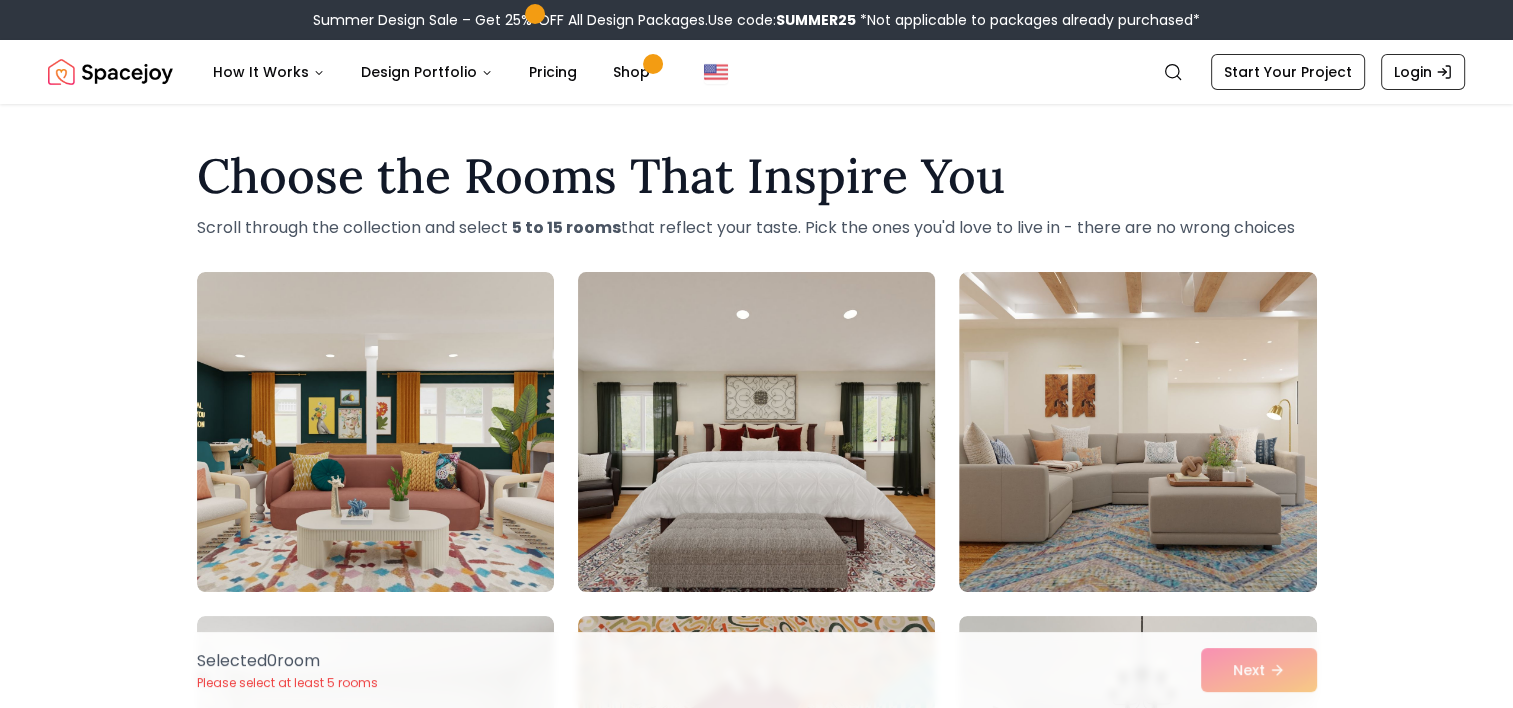 click at bounding box center (756, 432) 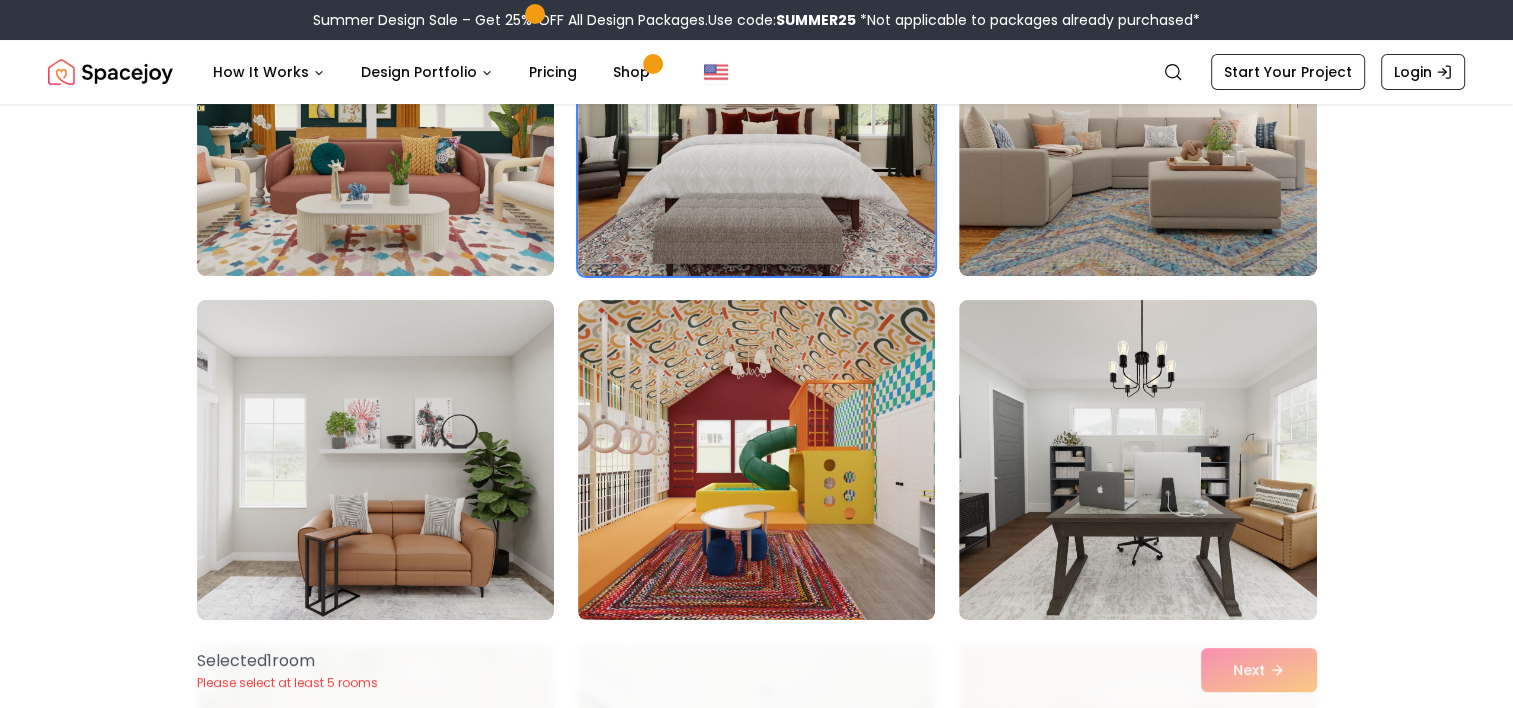 scroll, scrollTop: 320, scrollLeft: 0, axis: vertical 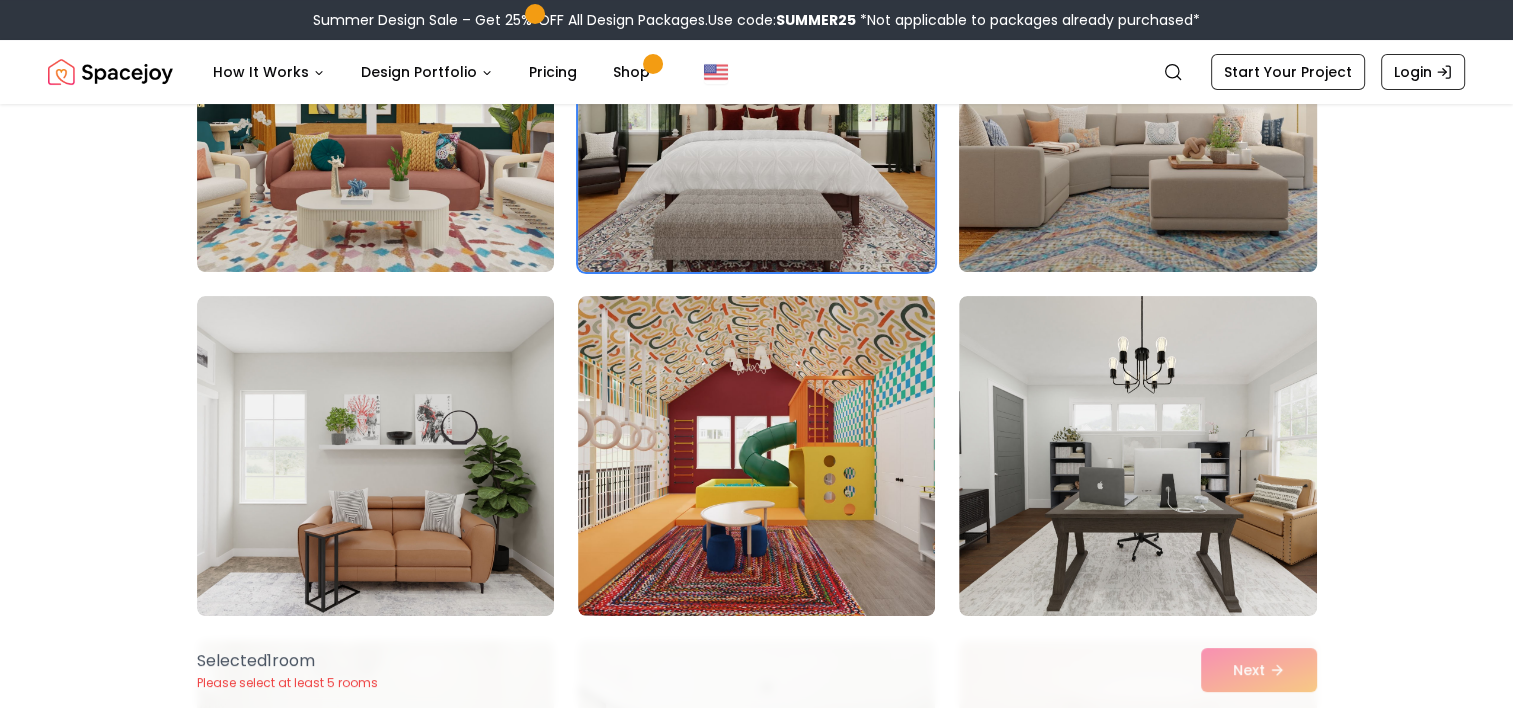 click at bounding box center (1137, 112) 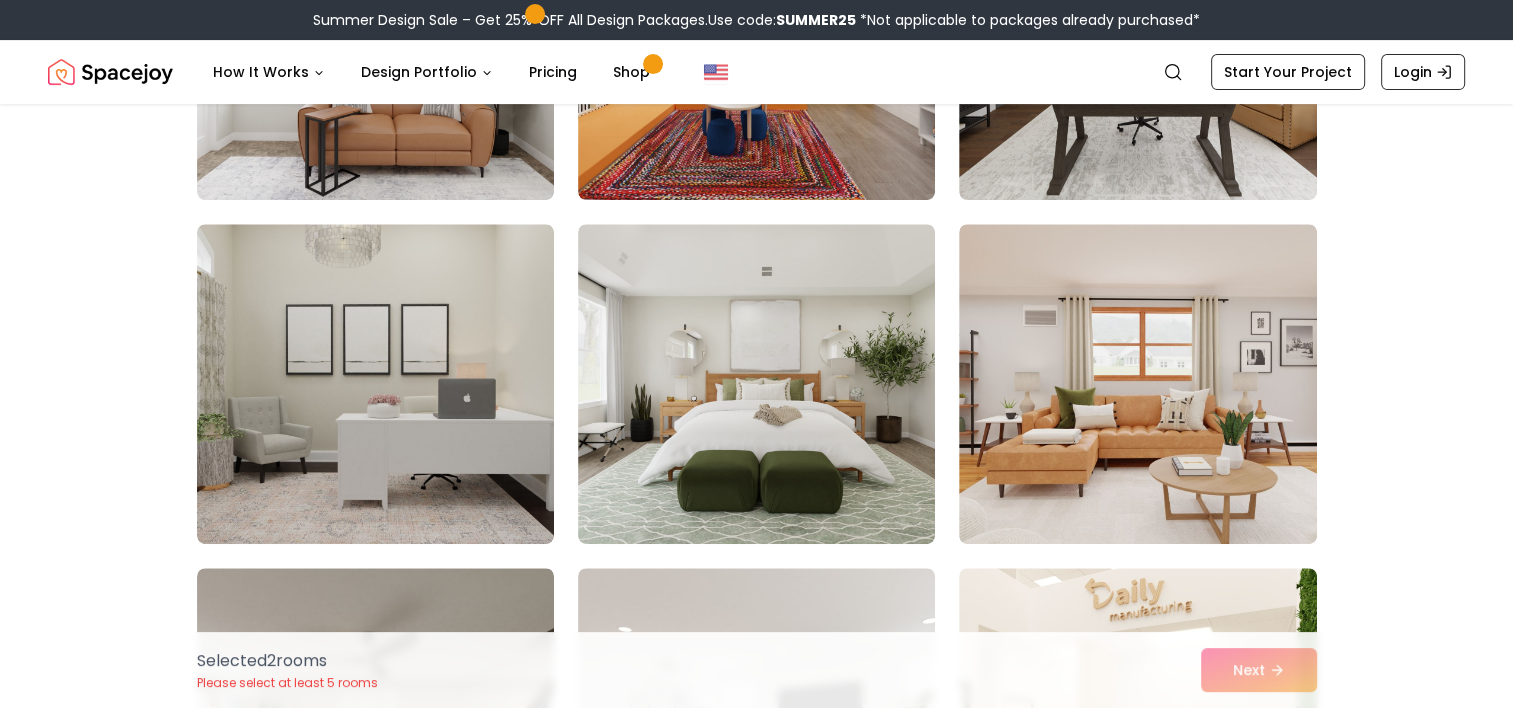 scroll, scrollTop: 738, scrollLeft: 0, axis: vertical 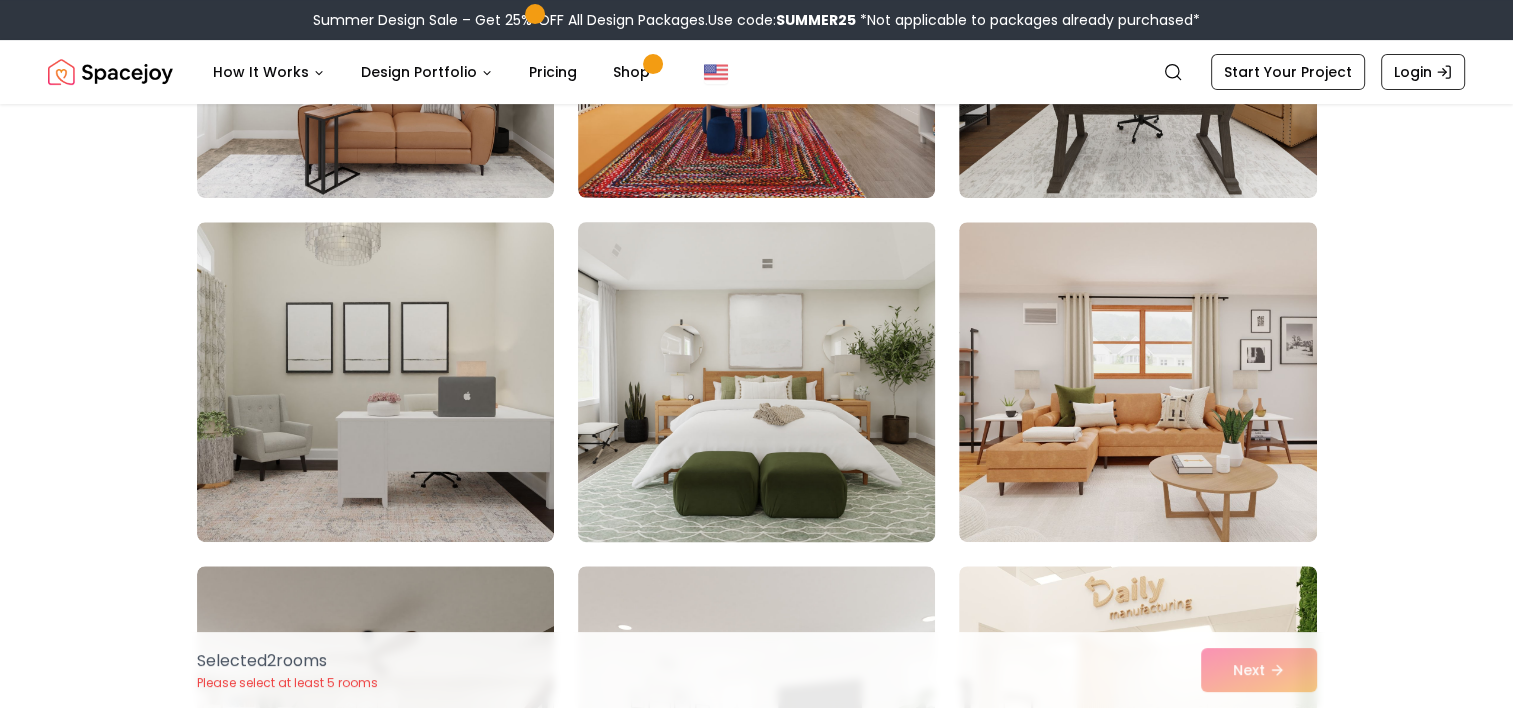 click at bounding box center (756, 382) 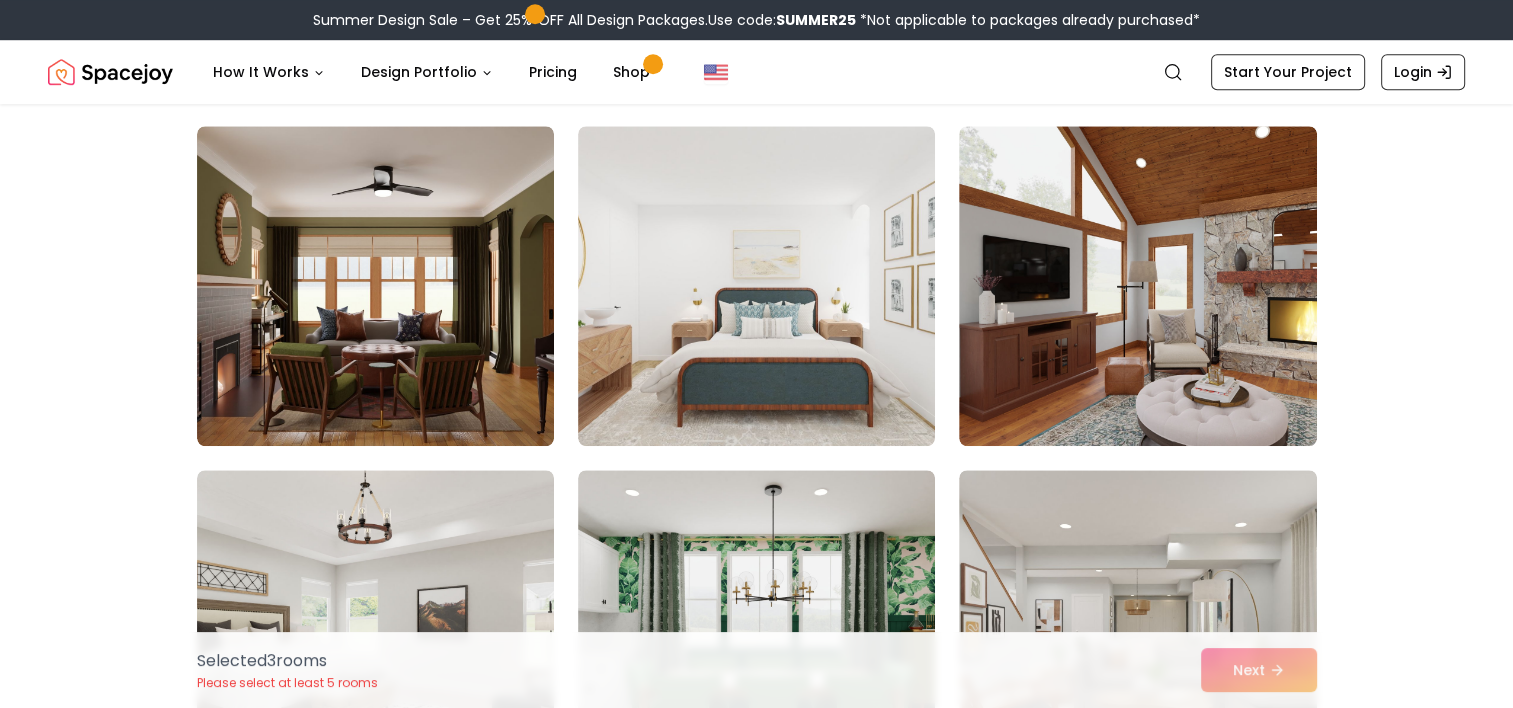 scroll, scrollTop: 1524, scrollLeft: 0, axis: vertical 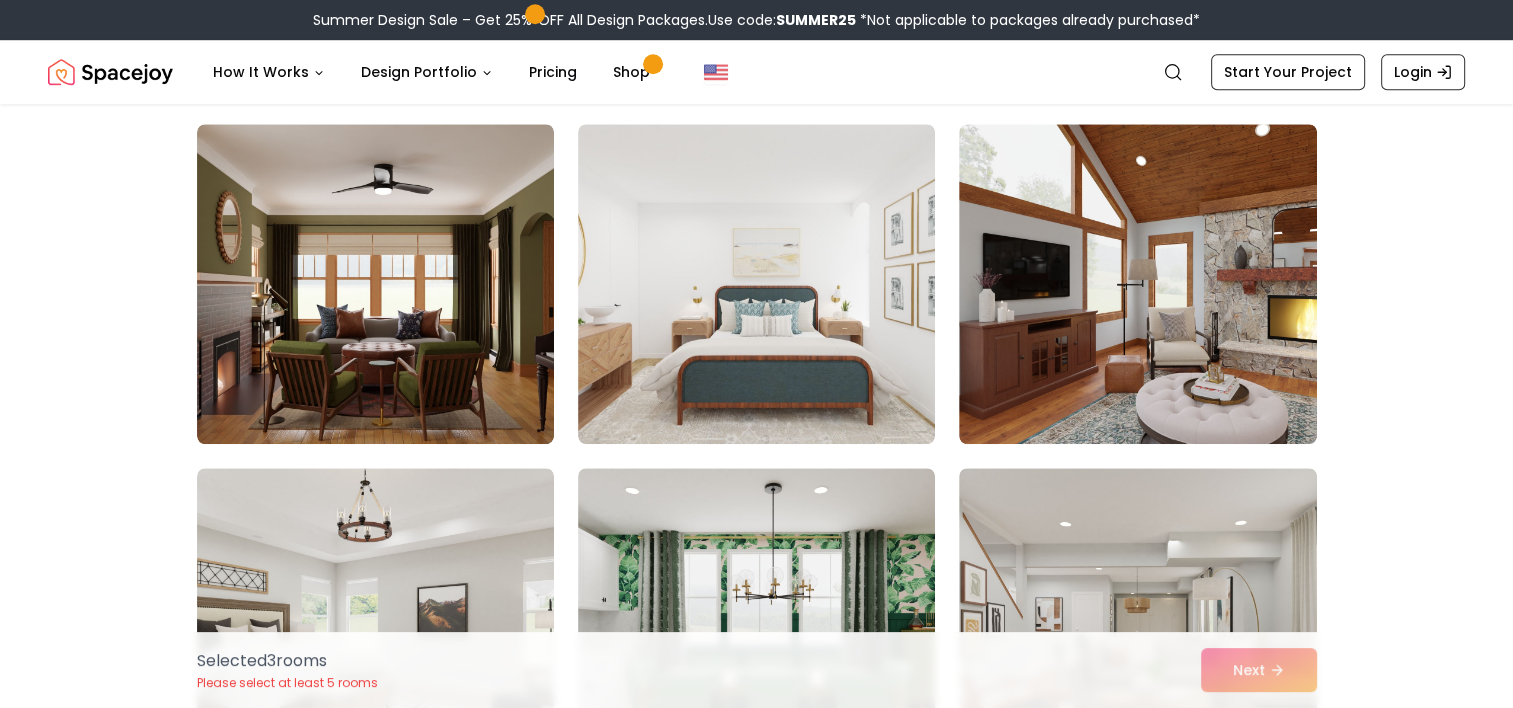 click at bounding box center (756, 284) 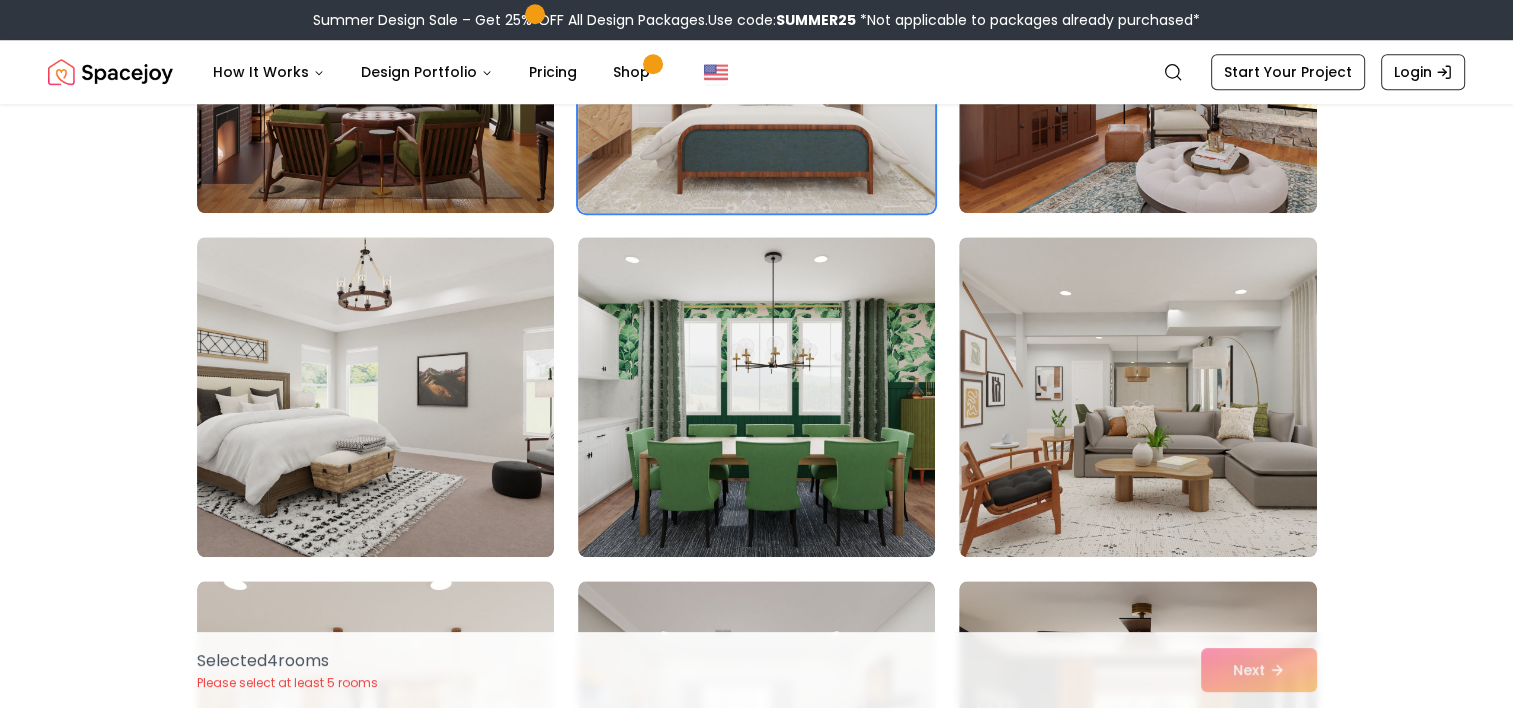 scroll, scrollTop: 1756, scrollLeft: 0, axis: vertical 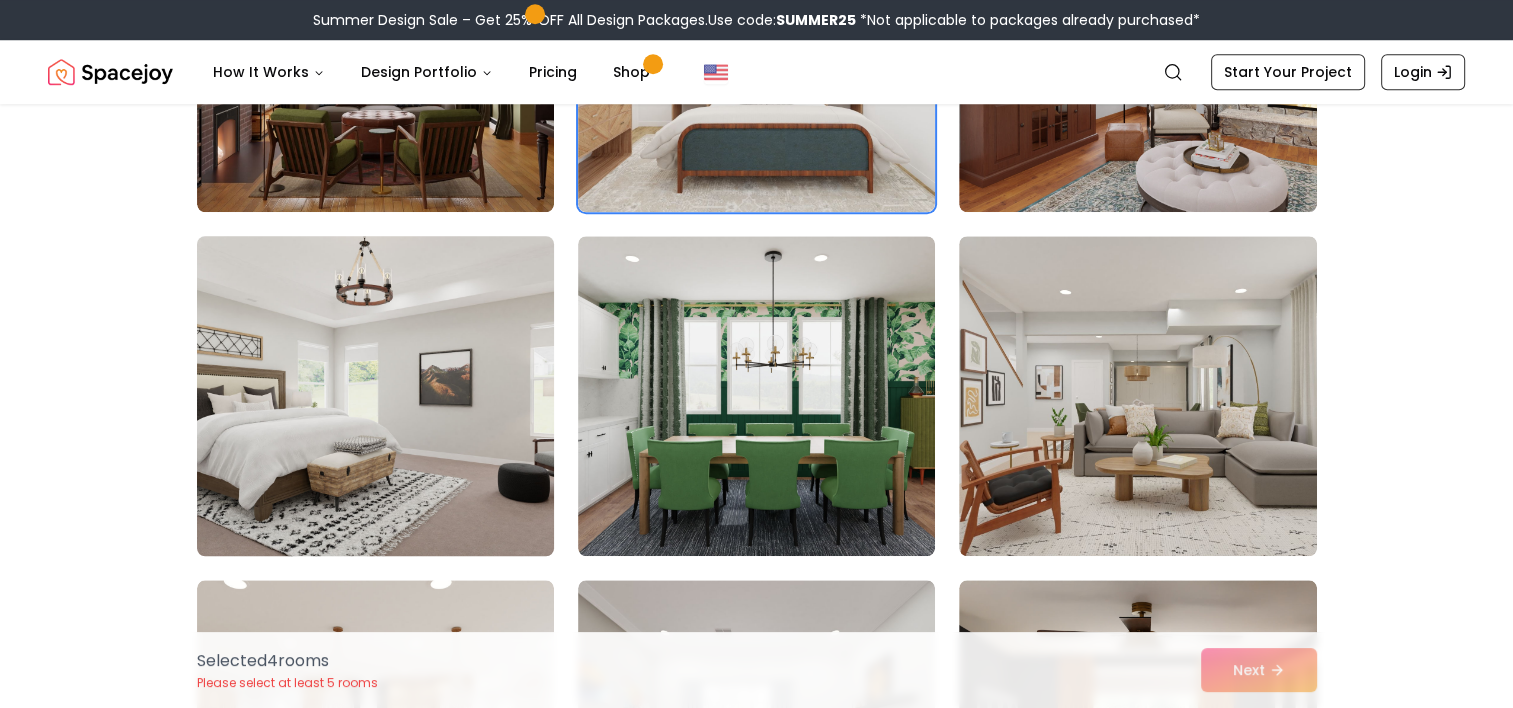 click at bounding box center [375, 396] 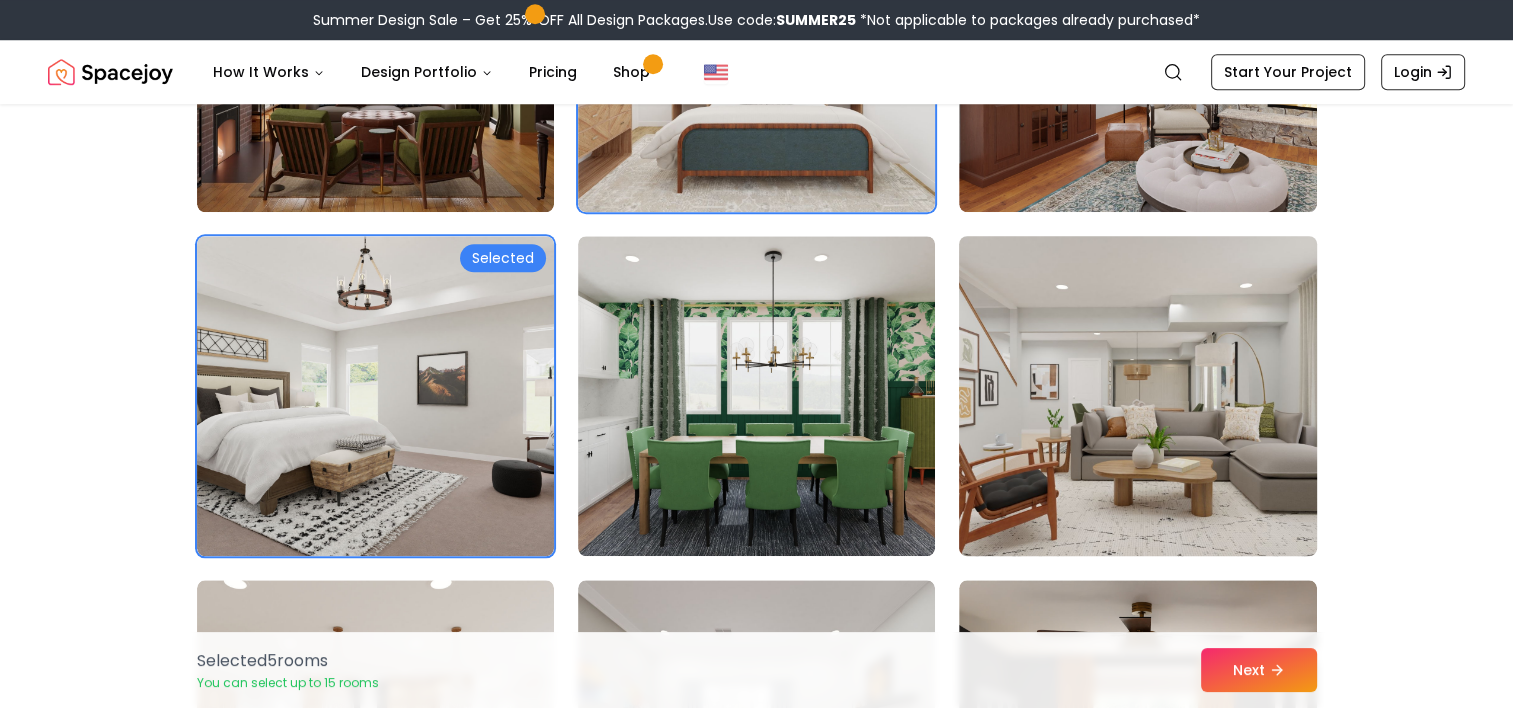 click at bounding box center [1137, 396] 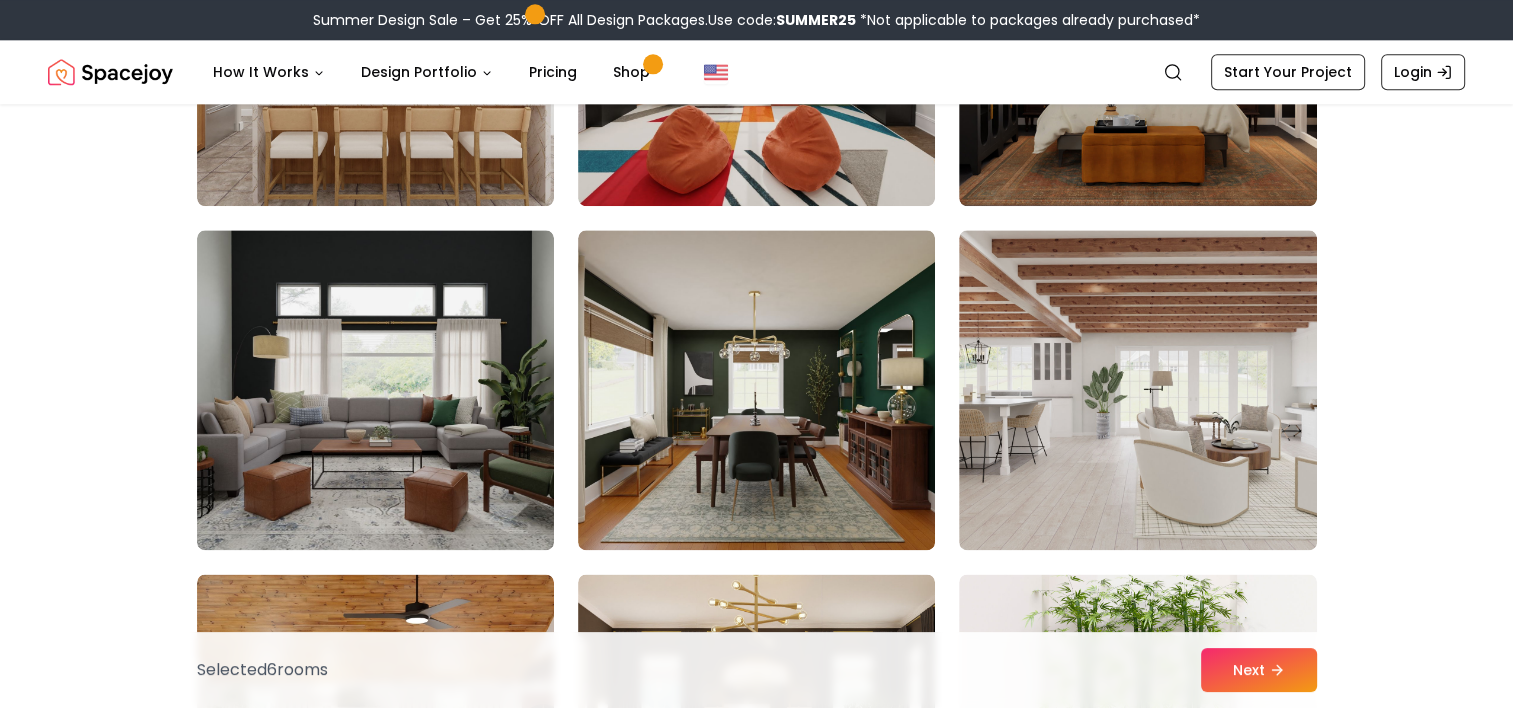 scroll, scrollTop: 2566, scrollLeft: 0, axis: vertical 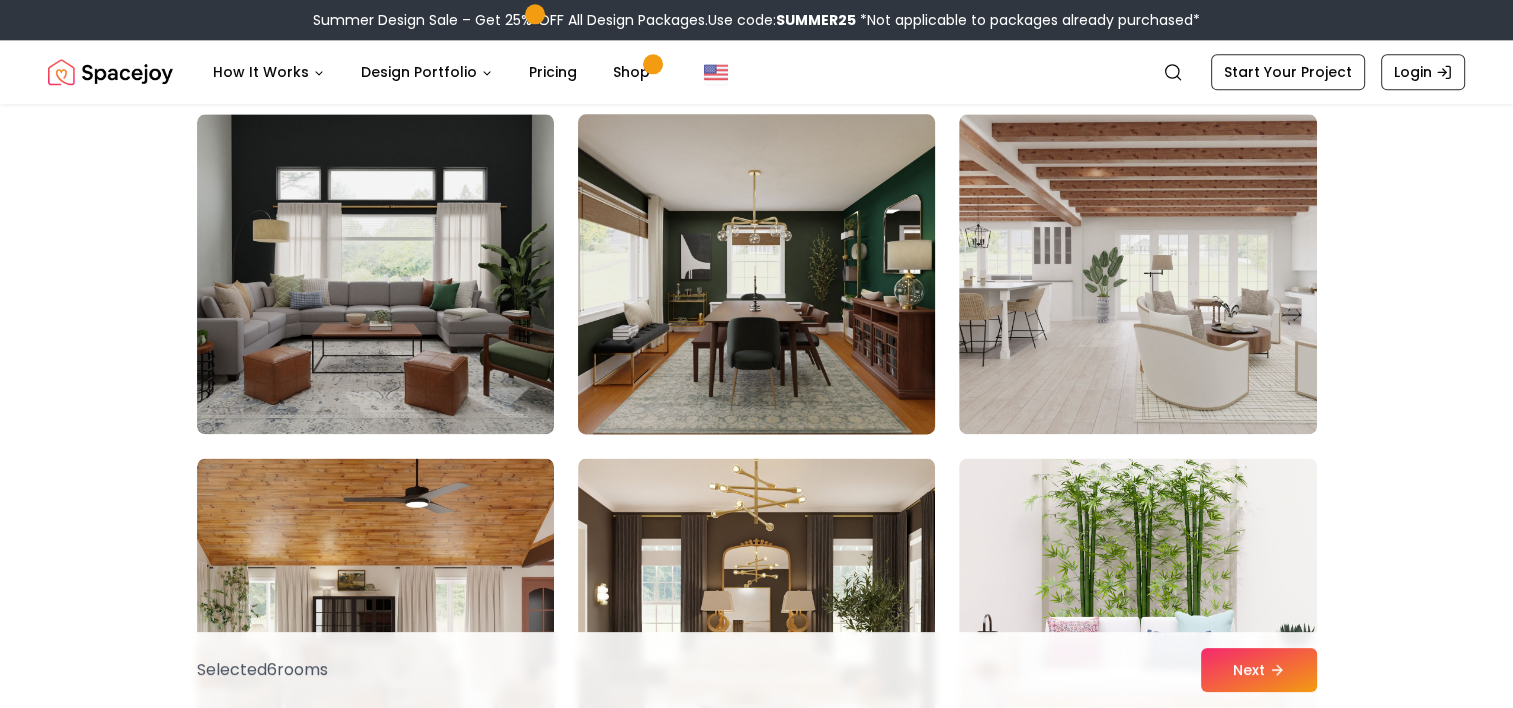 click at bounding box center [756, 274] 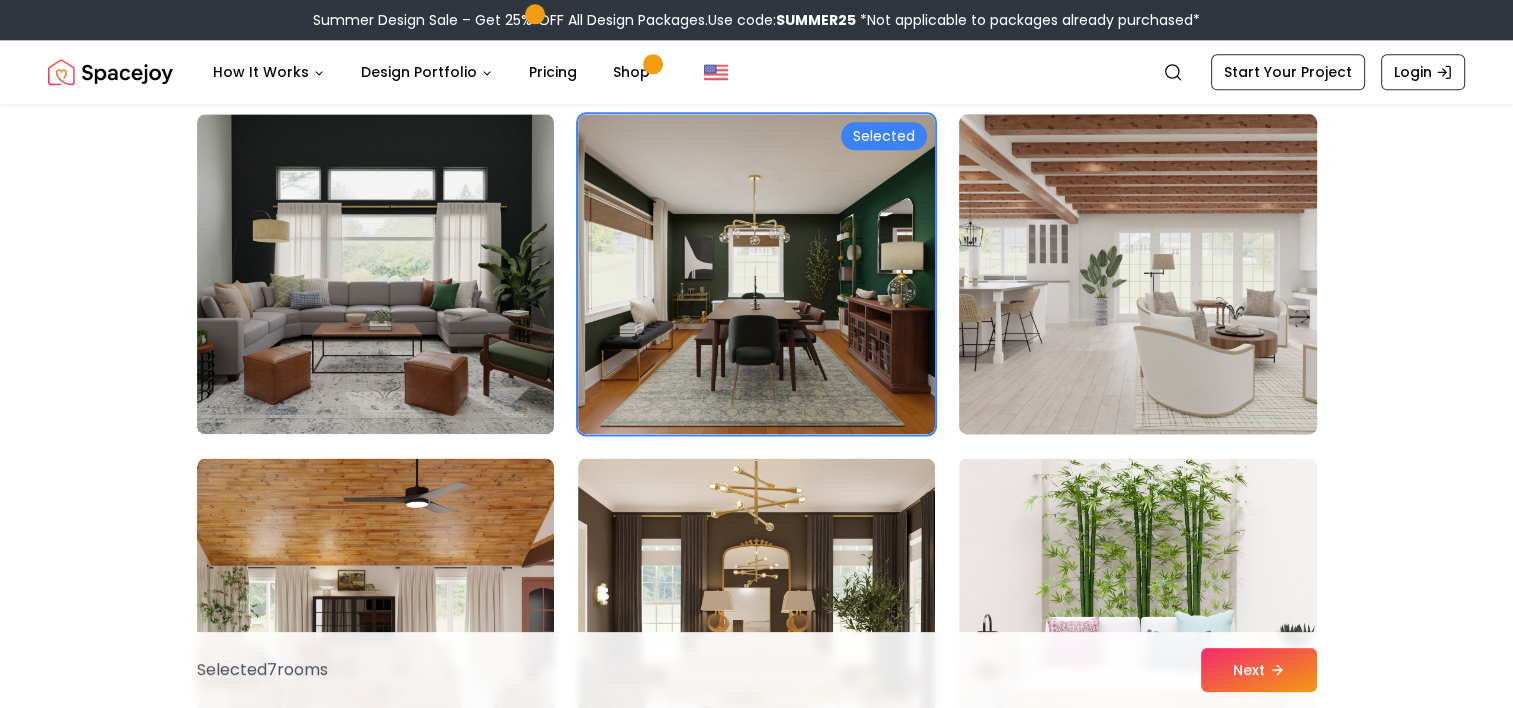 click at bounding box center (1137, 274) 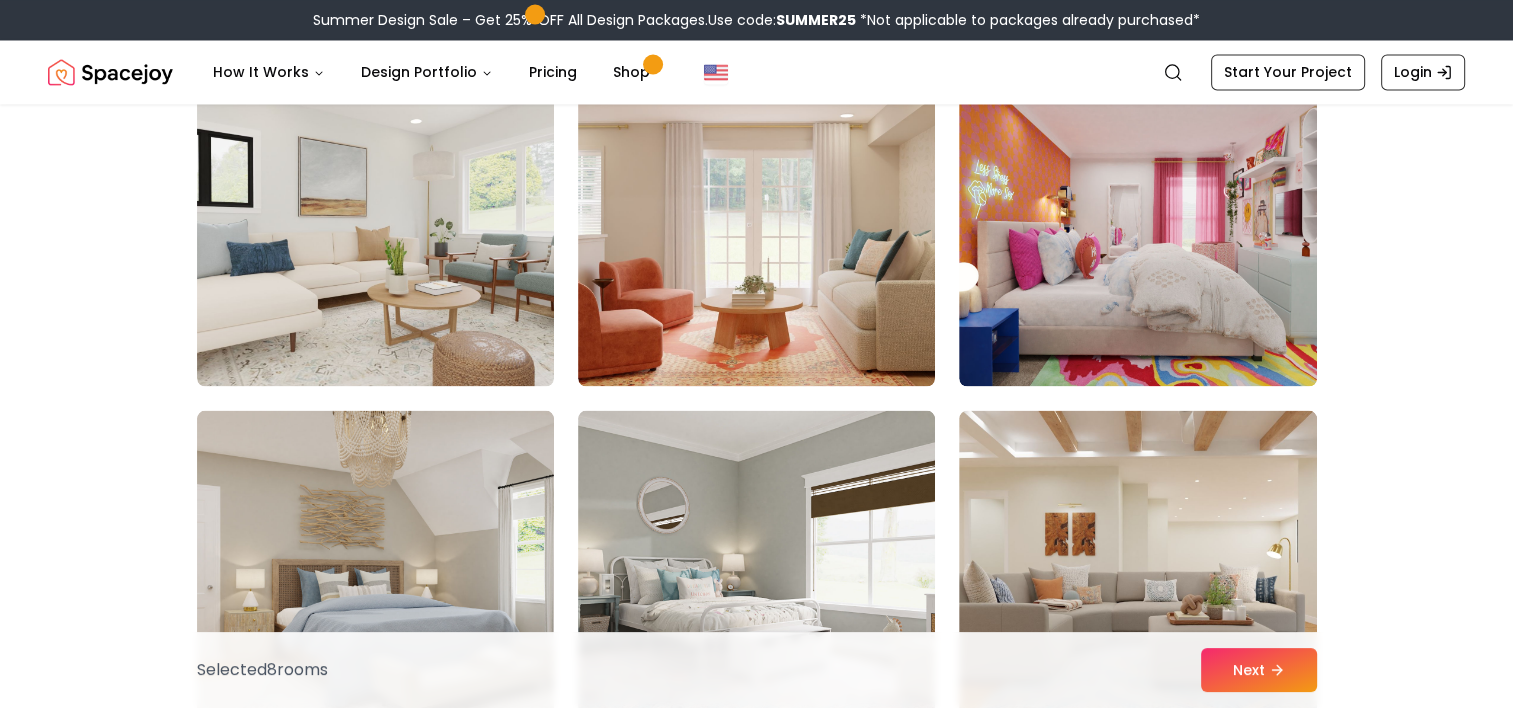scroll, scrollTop: 3652, scrollLeft: 0, axis: vertical 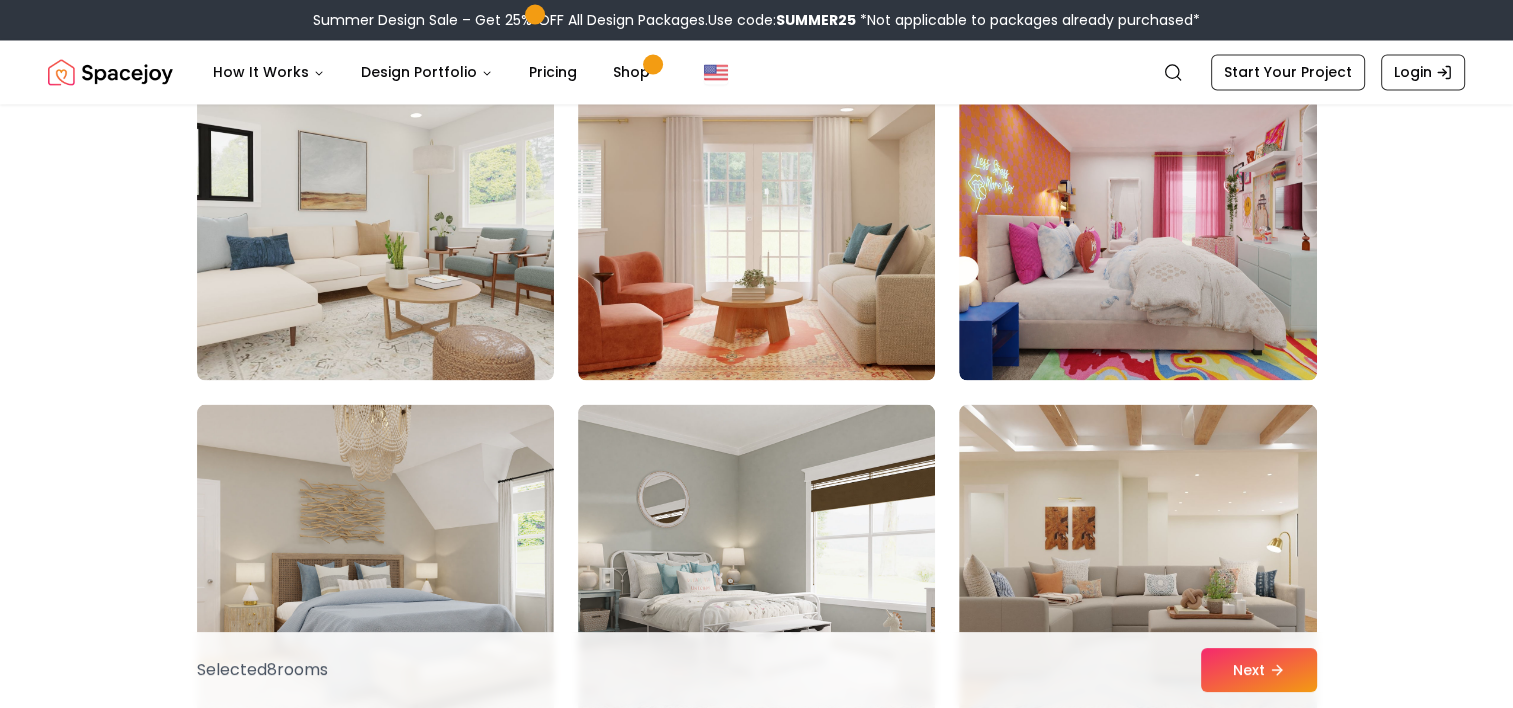 click on "Selected Selected Selected Selected Selected Selected Selected Selected Selected  8  room s Next" at bounding box center [757, -468] 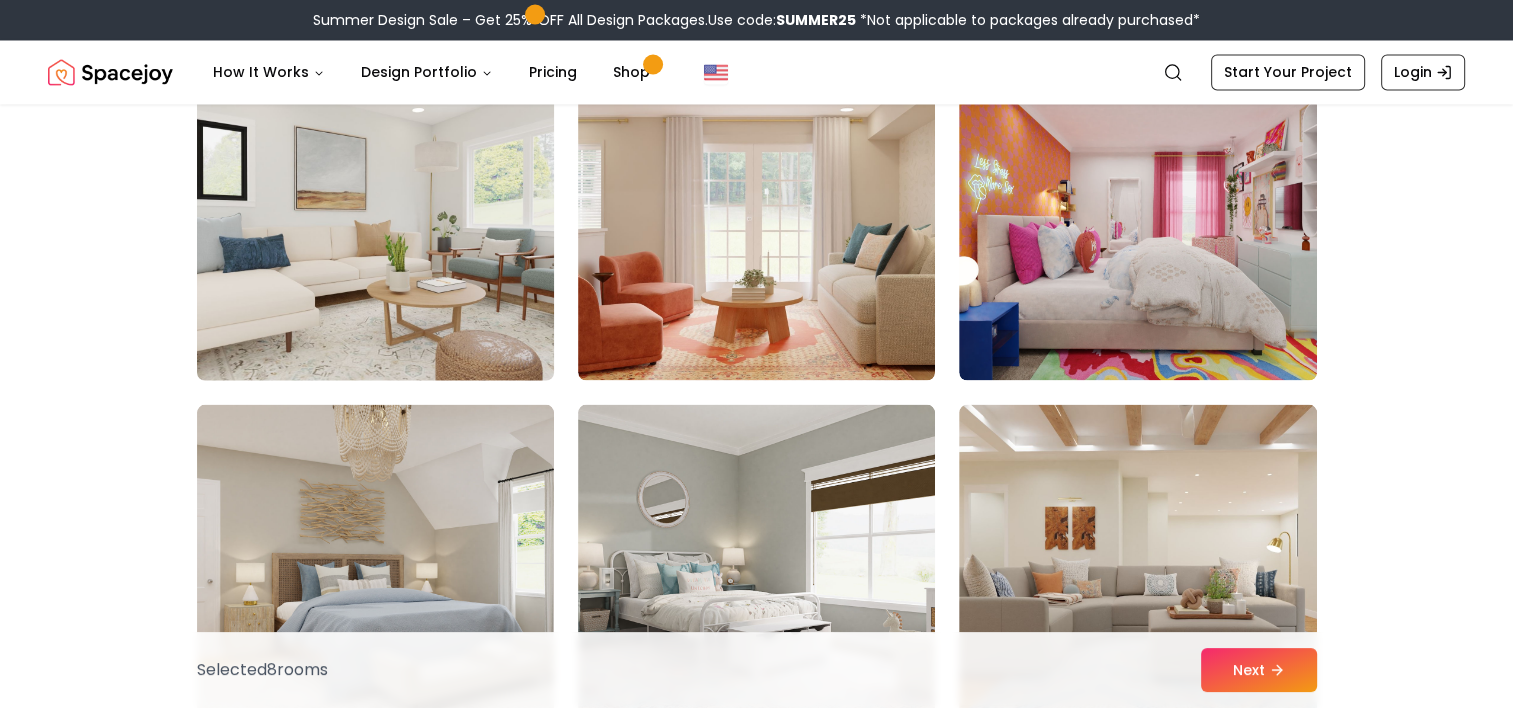 click at bounding box center [375, 220] 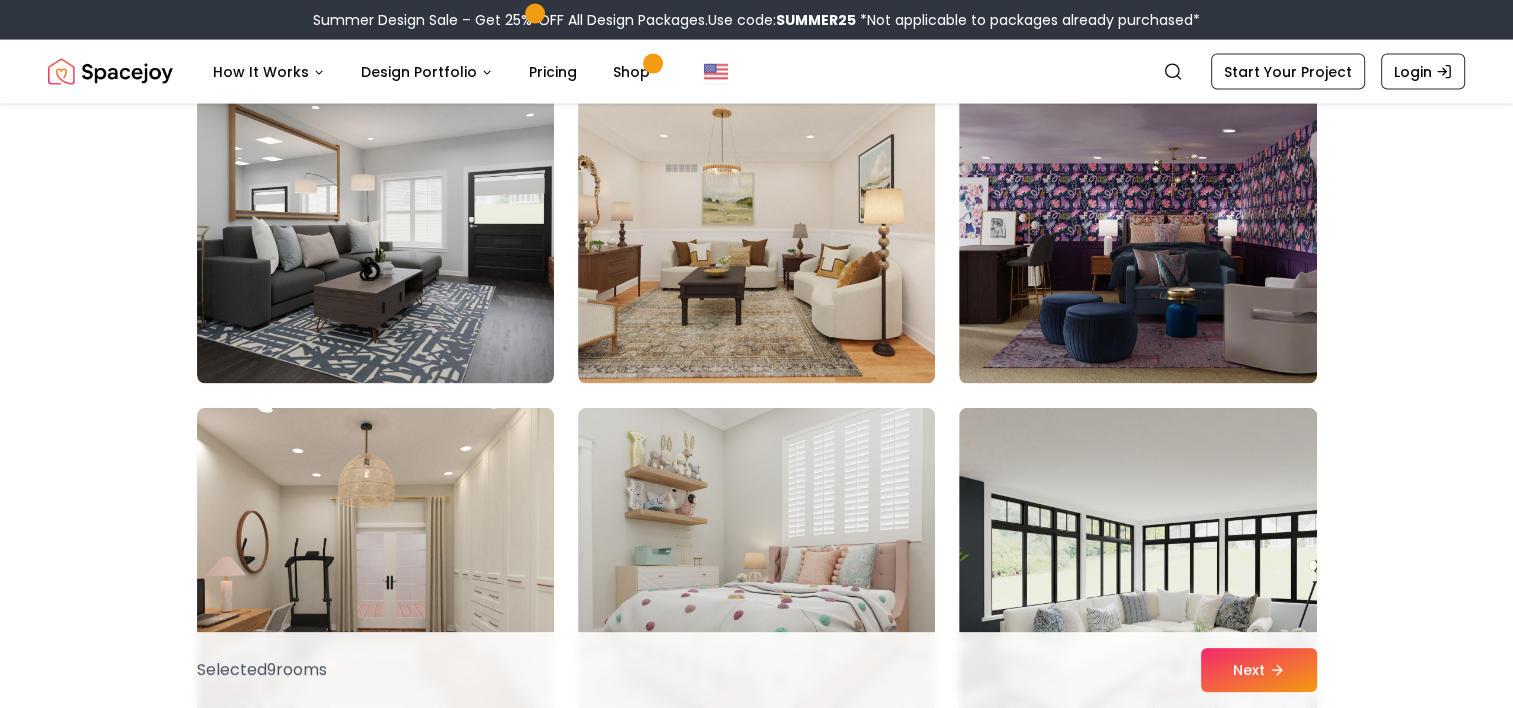 click at bounding box center (756, 224) 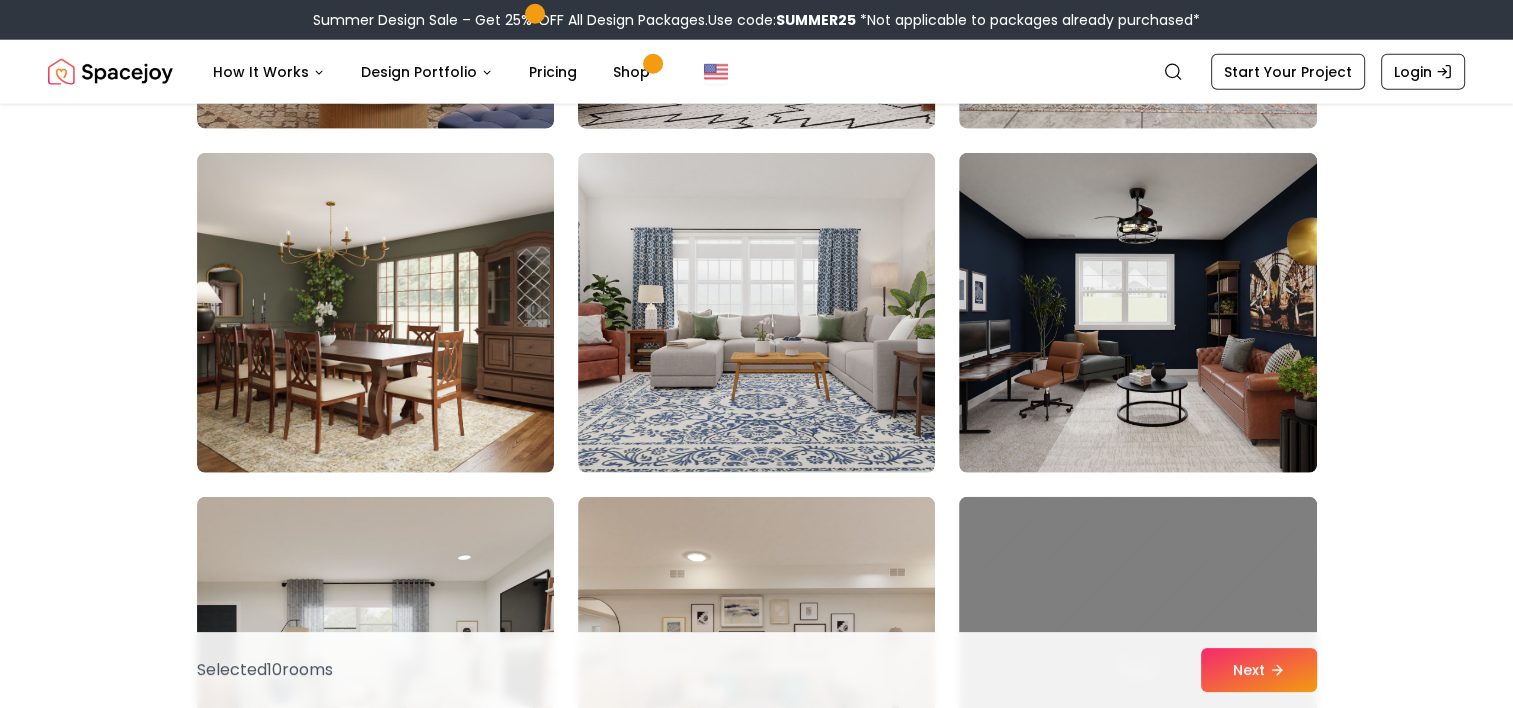 scroll, scrollTop: 5280, scrollLeft: 0, axis: vertical 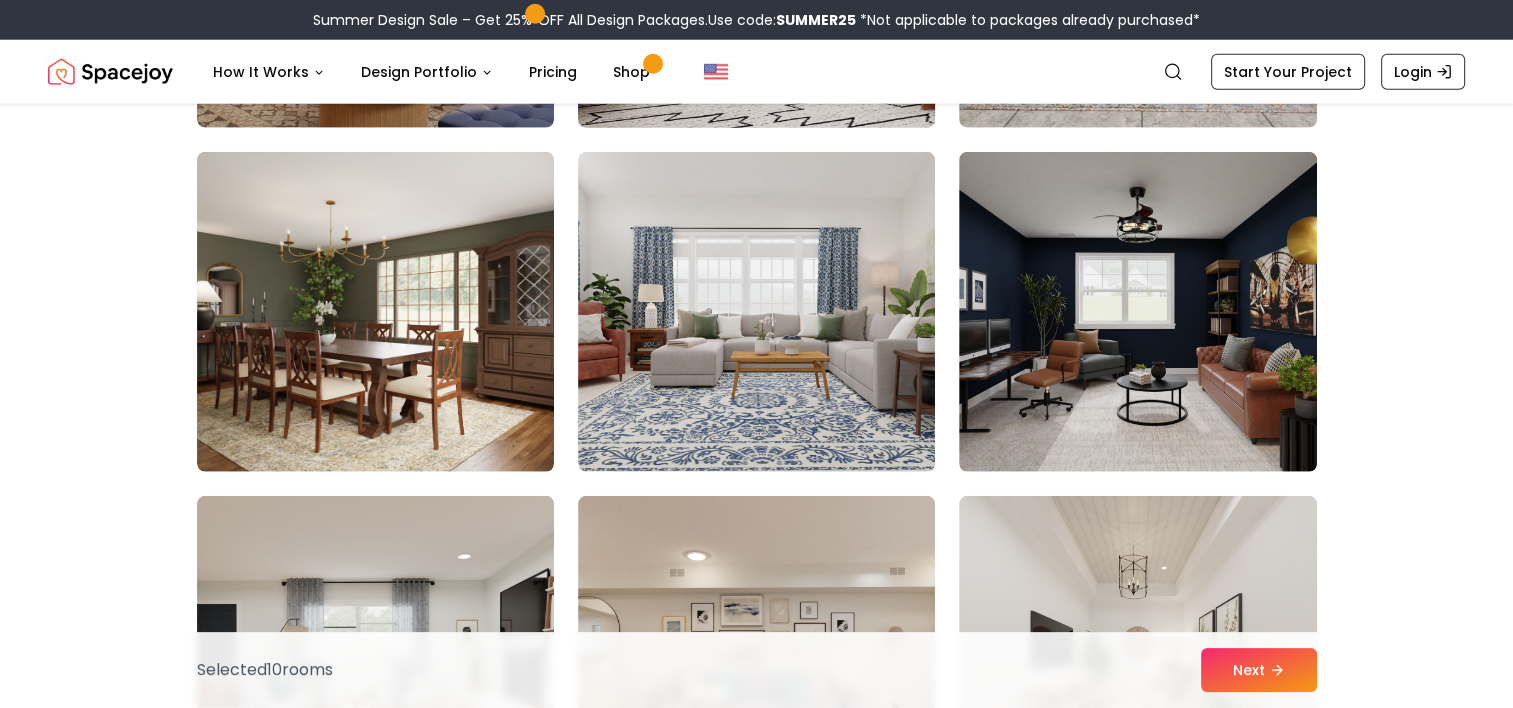 click at bounding box center [756, 312] 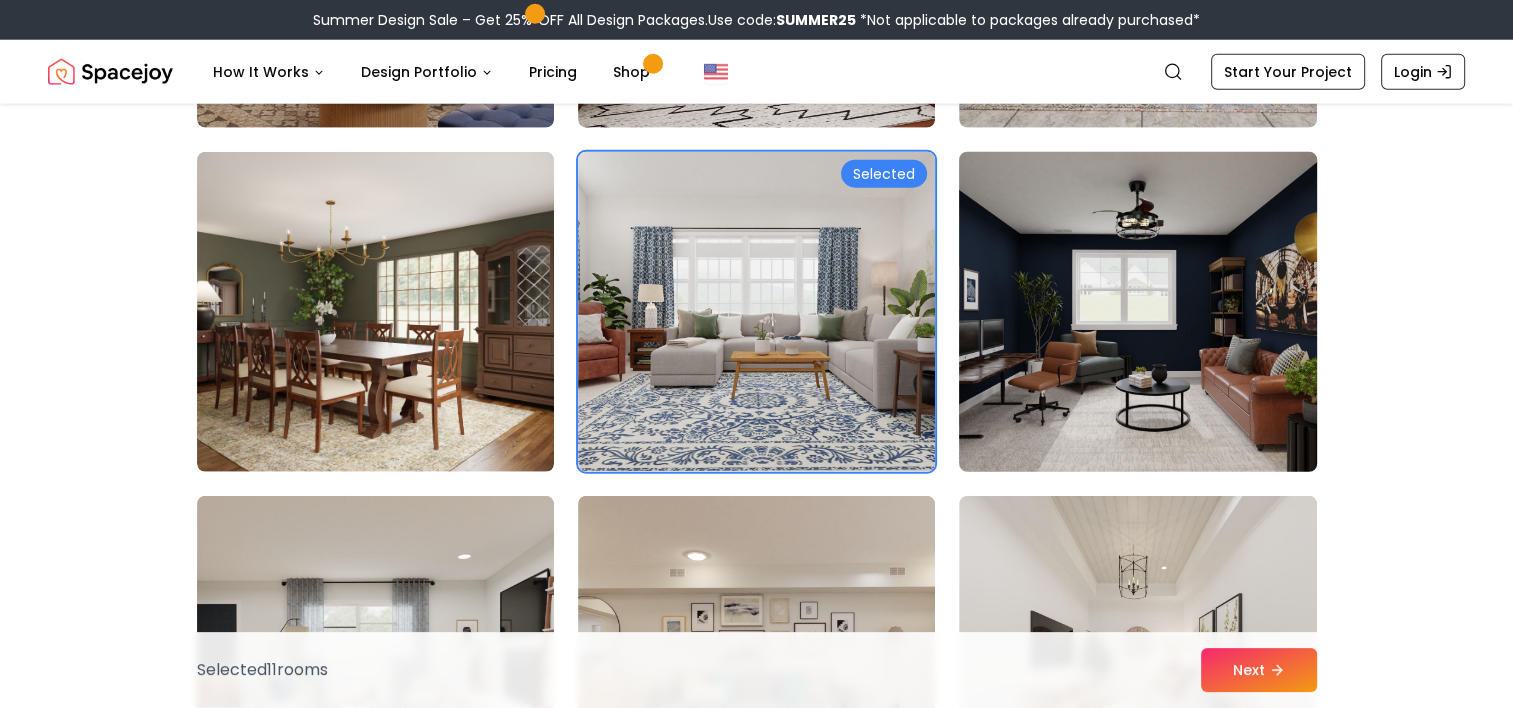 click at bounding box center (1137, 312) 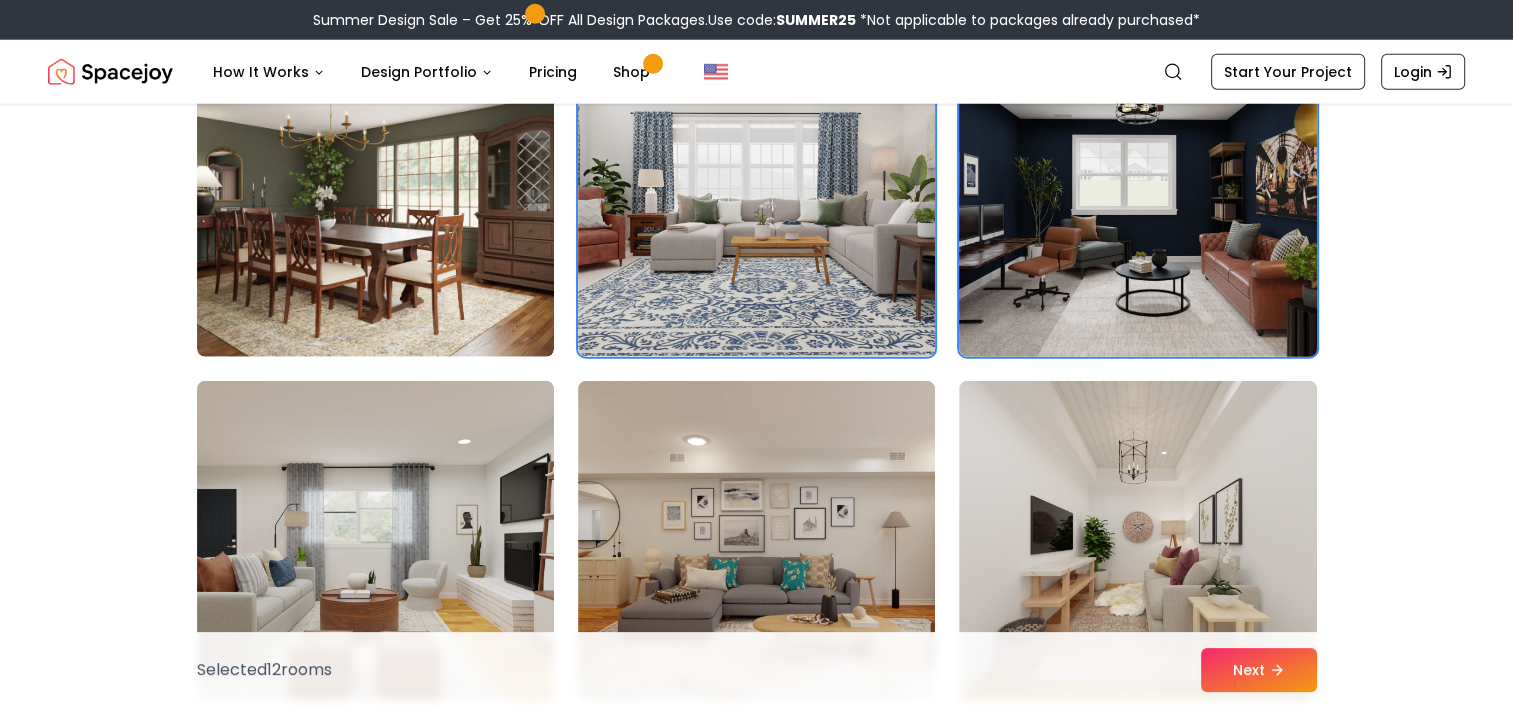 scroll, scrollTop: 5392, scrollLeft: 0, axis: vertical 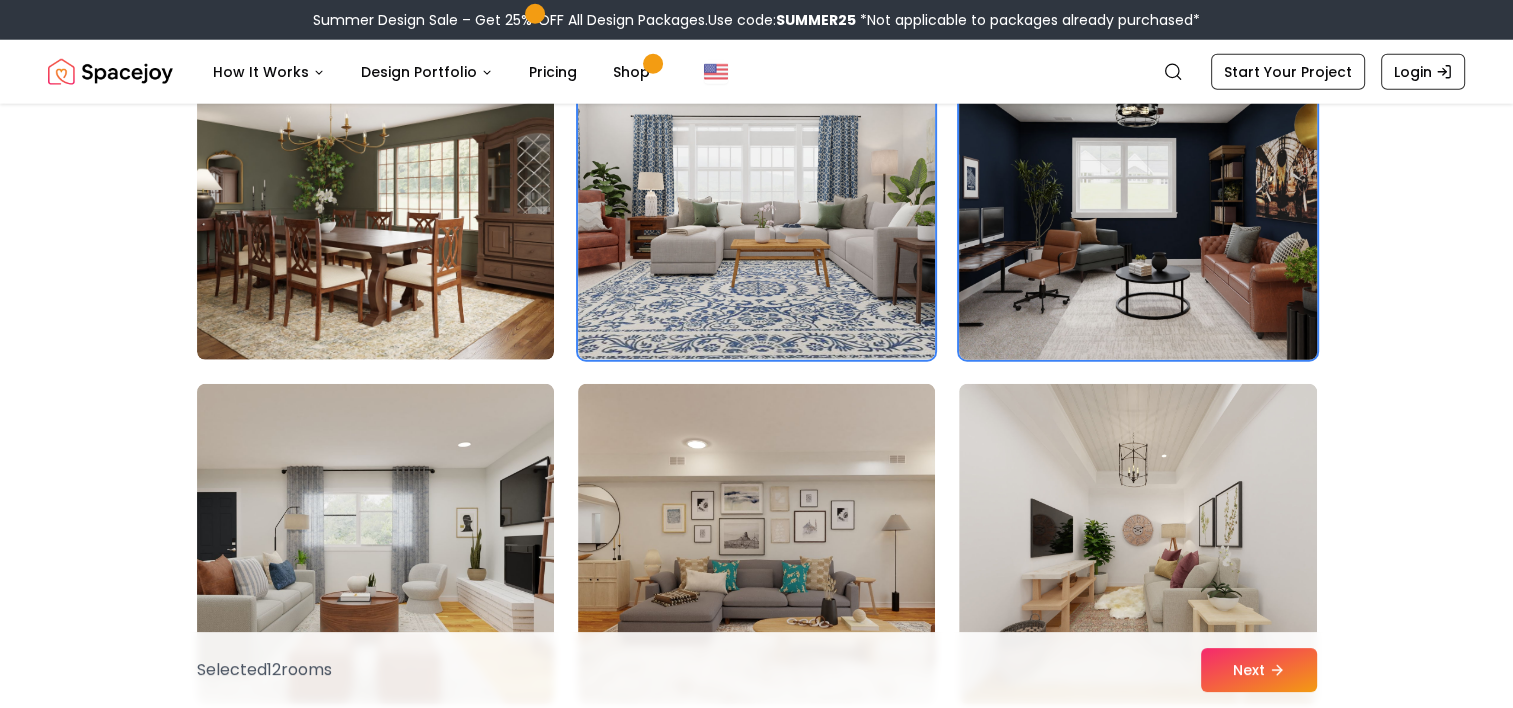 click at bounding box center (1137, 200) 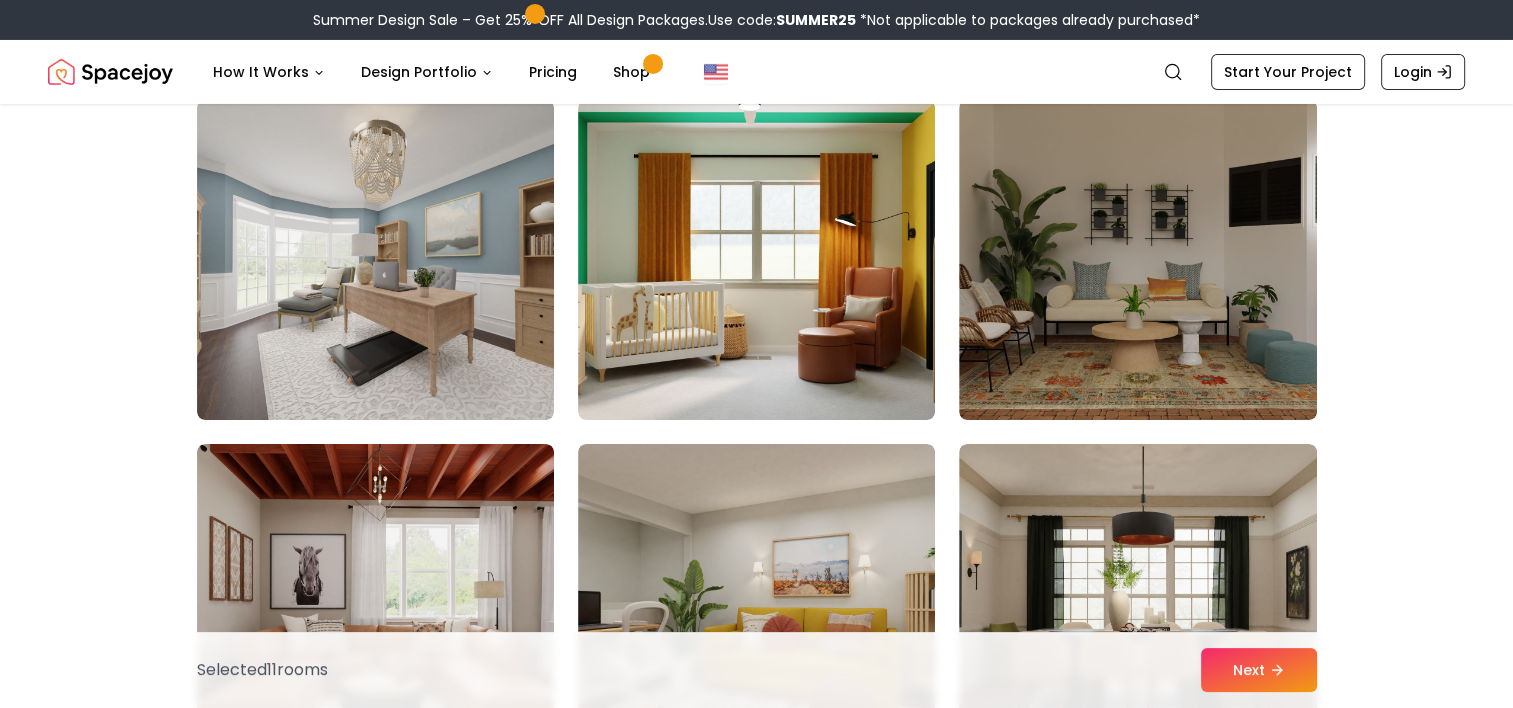 scroll, scrollTop: 7054, scrollLeft: 0, axis: vertical 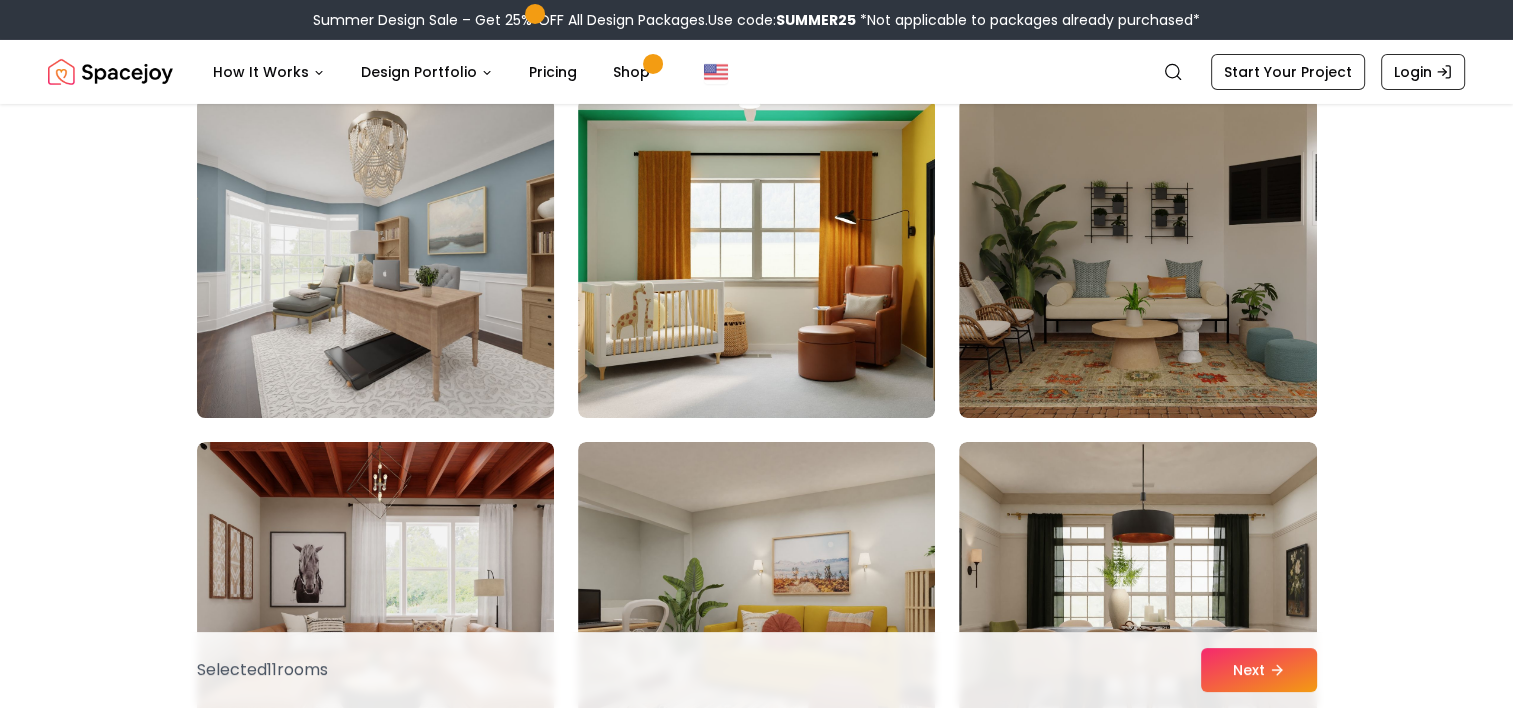 click at bounding box center [375, 258] 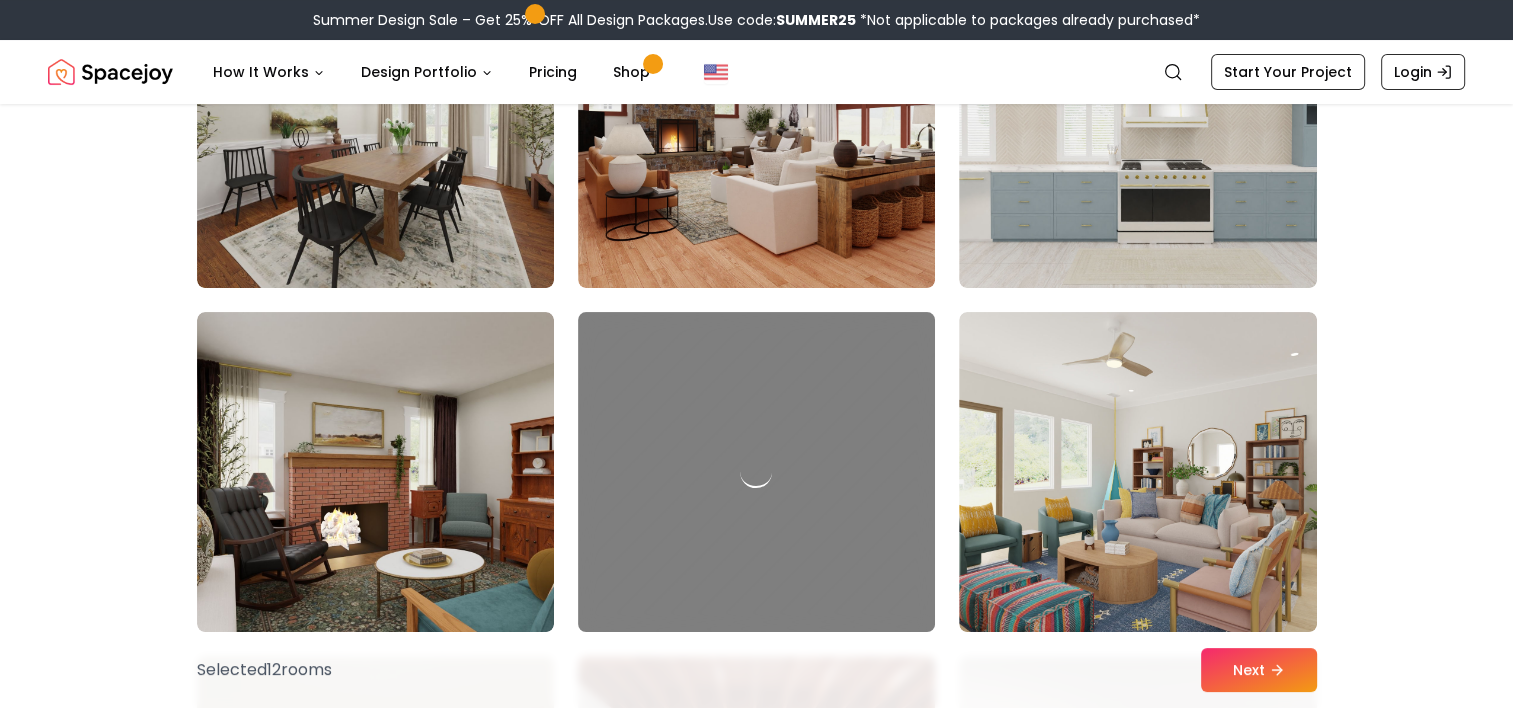scroll, scrollTop: 7891, scrollLeft: 0, axis: vertical 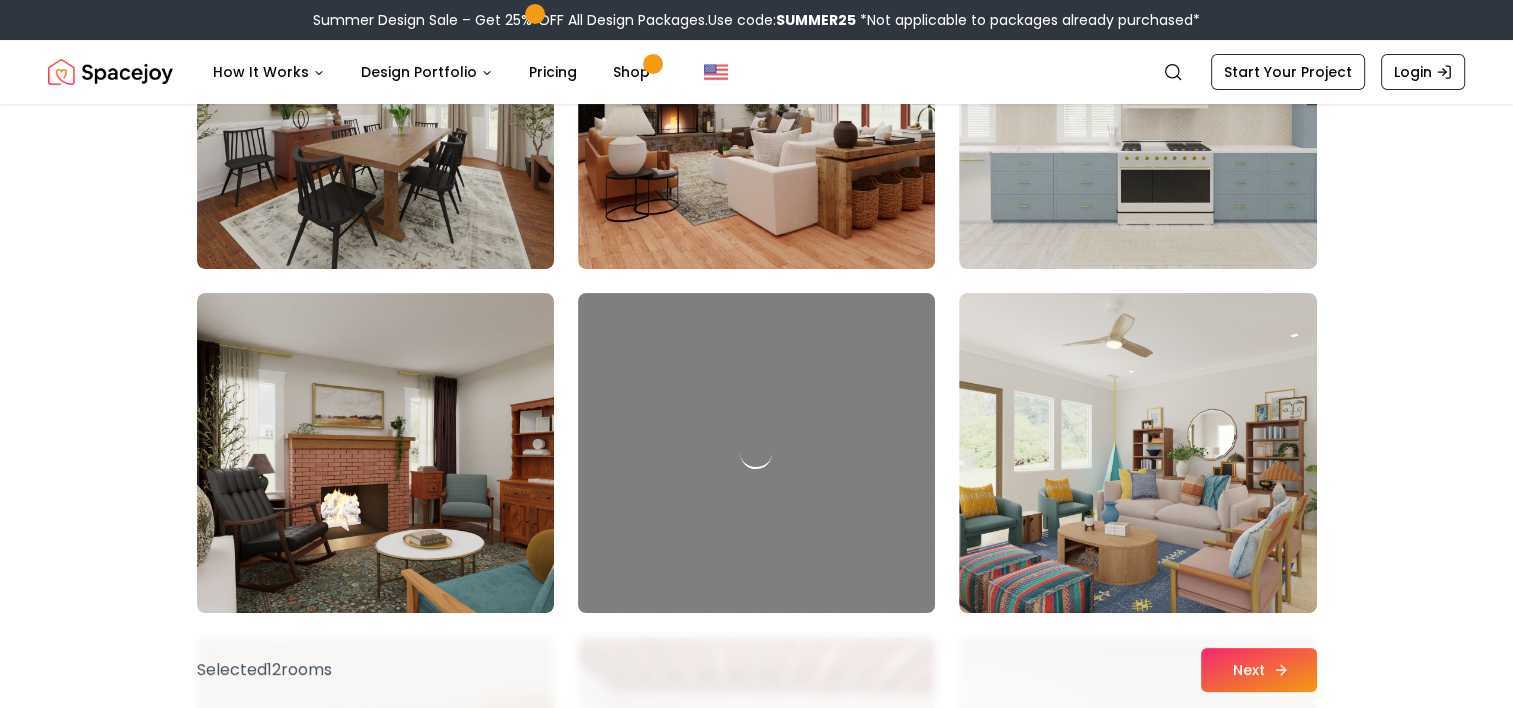 click on "Next" at bounding box center [1259, 670] 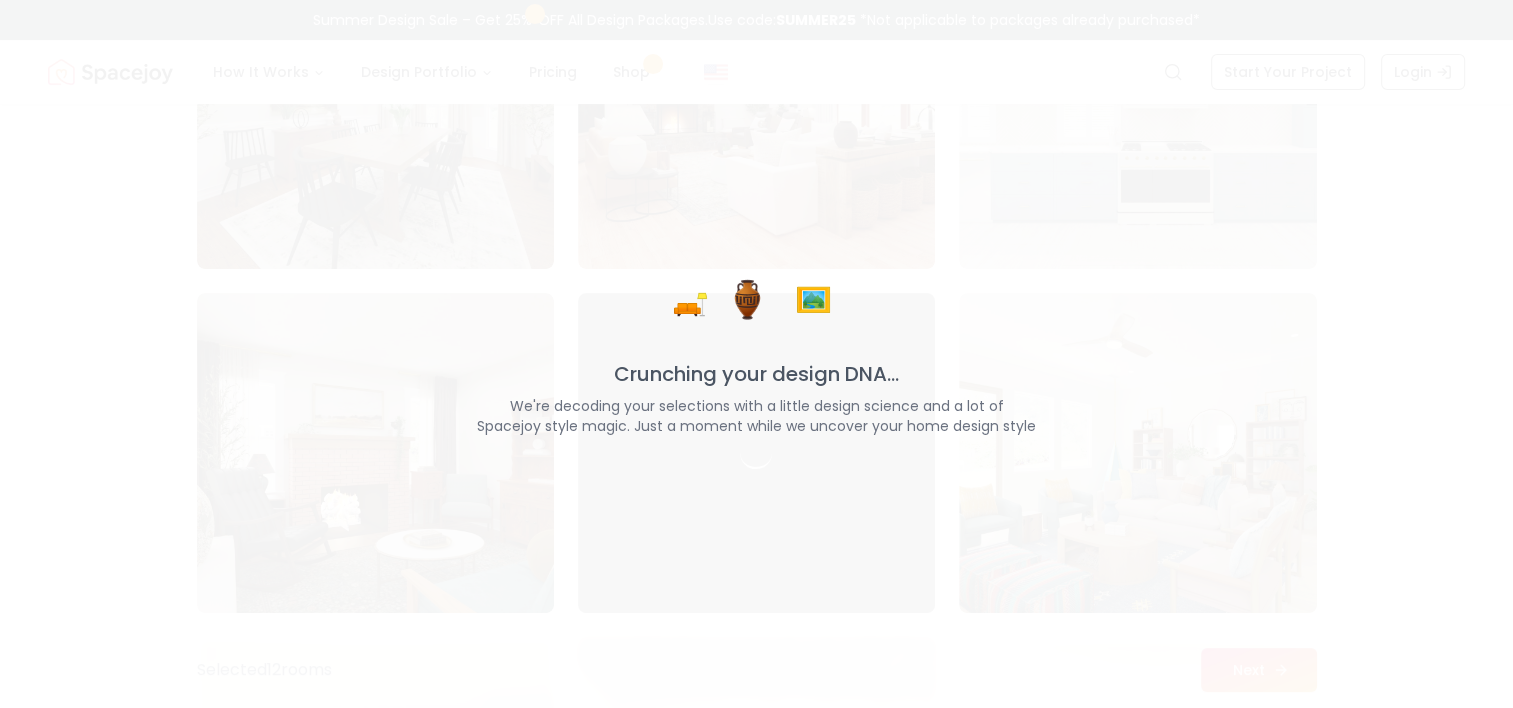 scroll, scrollTop: 7891, scrollLeft: 0, axis: vertical 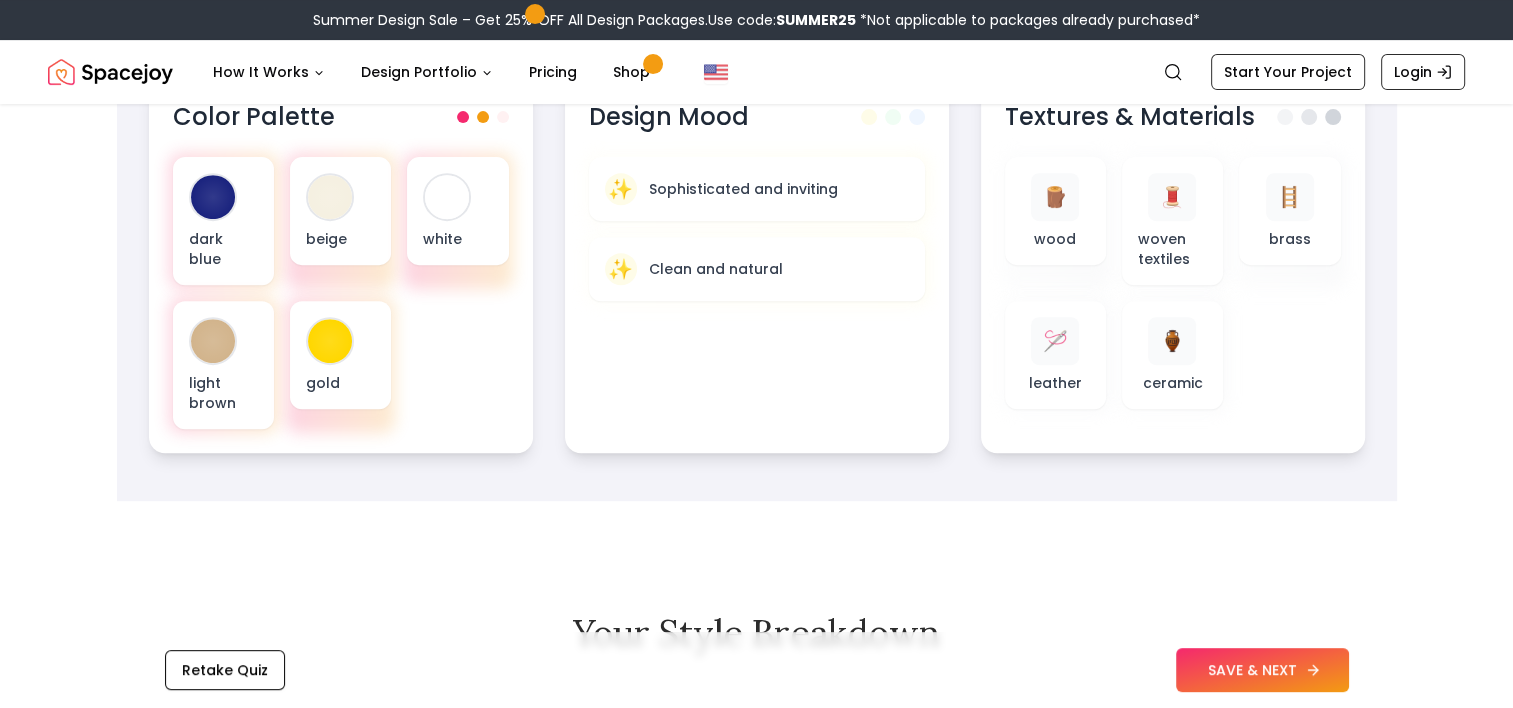 click on "SAVE & NEXT" at bounding box center (1262, 670) 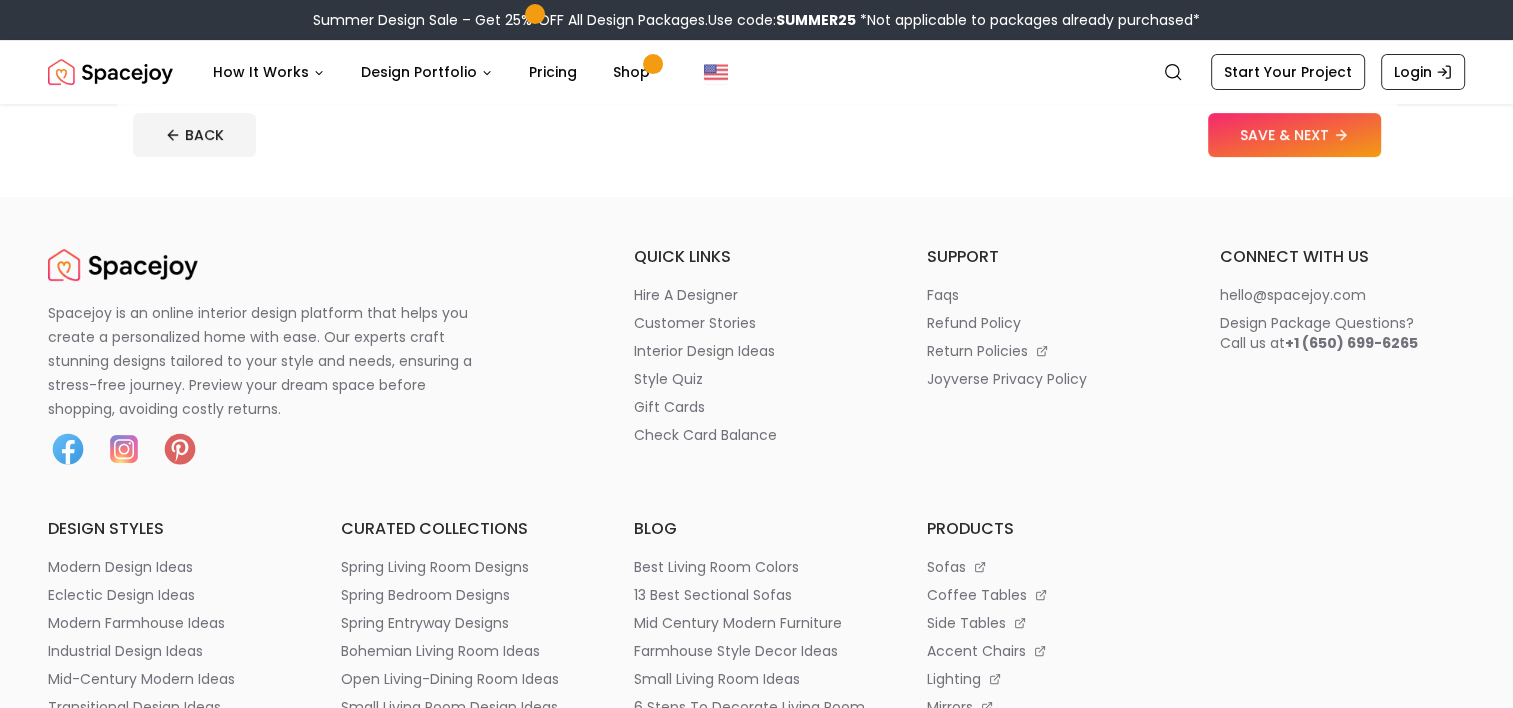 scroll, scrollTop: 0, scrollLeft: 0, axis: both 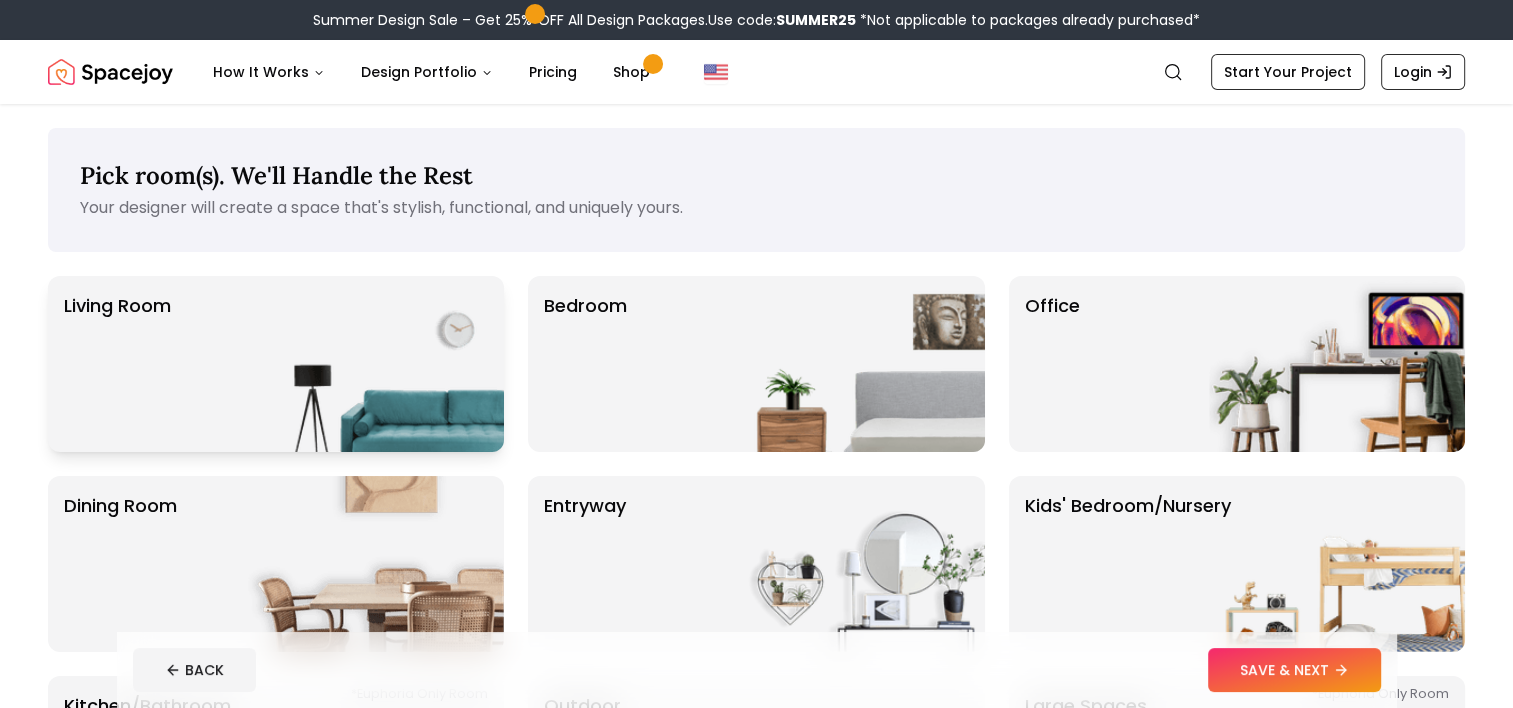 click at bounding box center [376, 364] 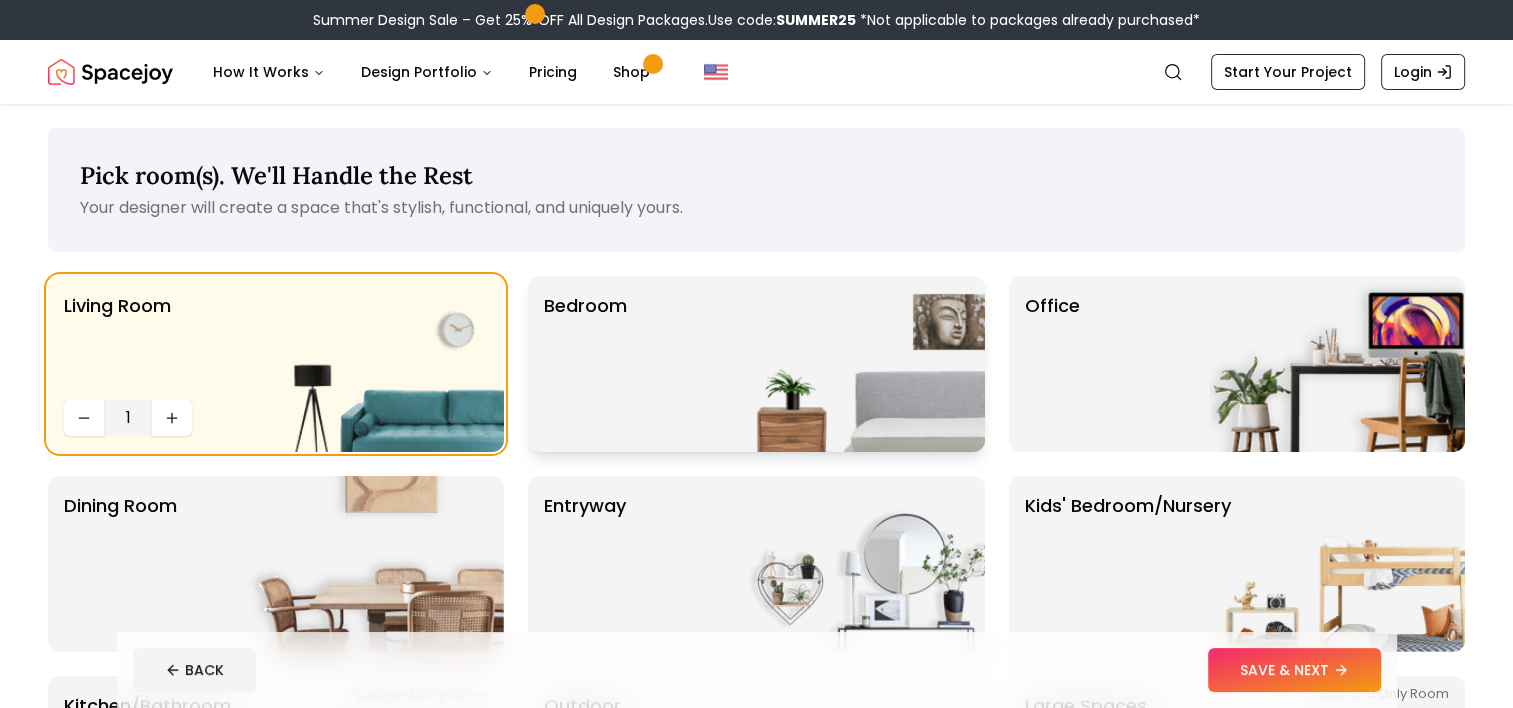click at bounding box center [857, 364] 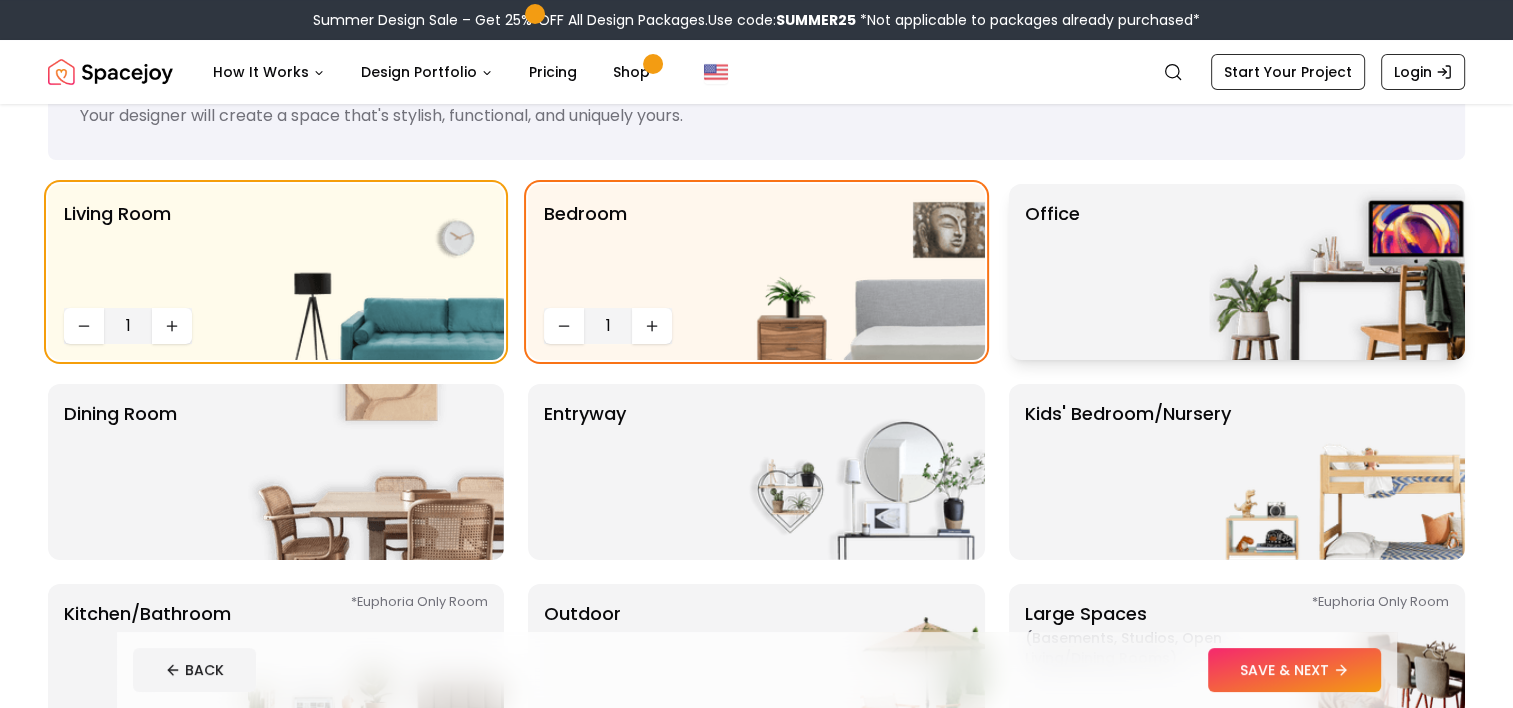 scroll, scrollTop: 108, scrollLeft: 0, axis: vertical 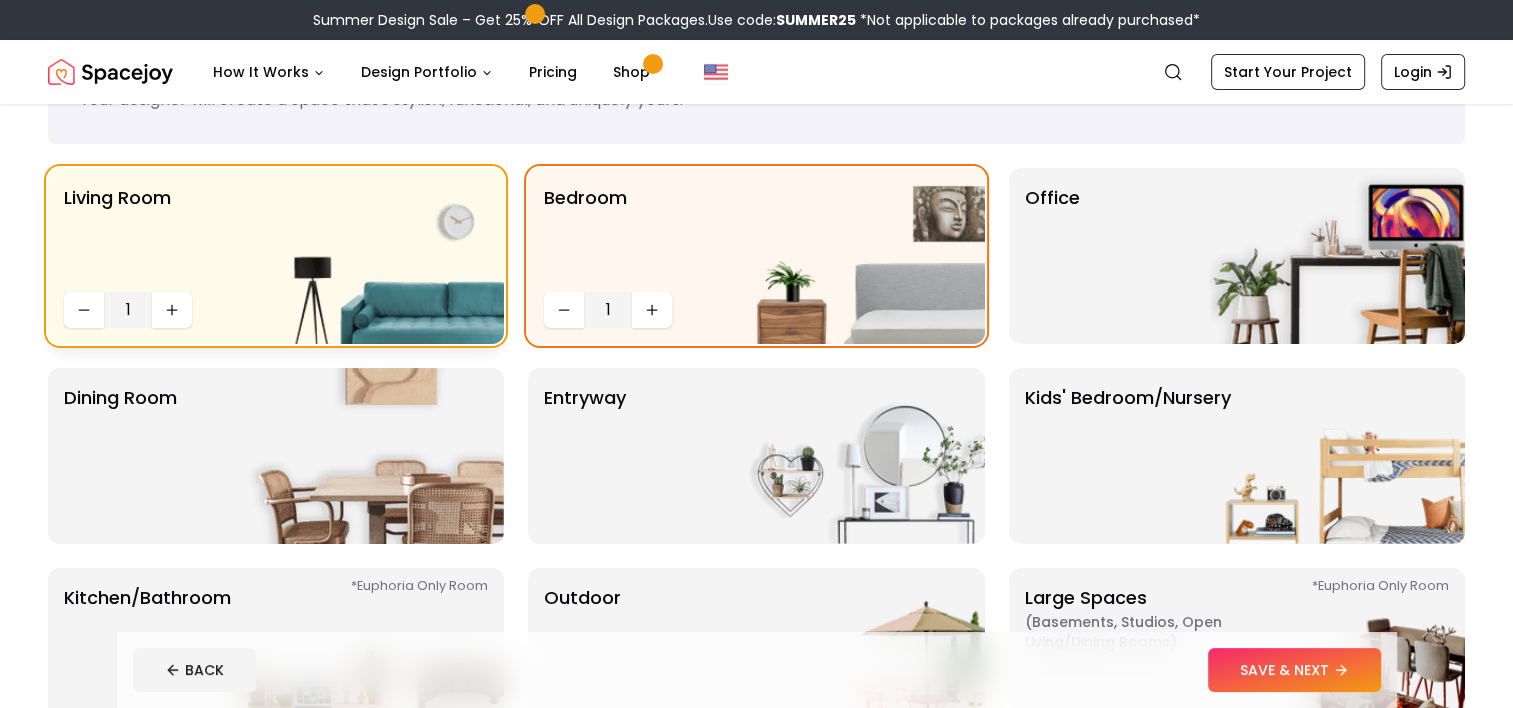 click at bounding box center [376, 256] 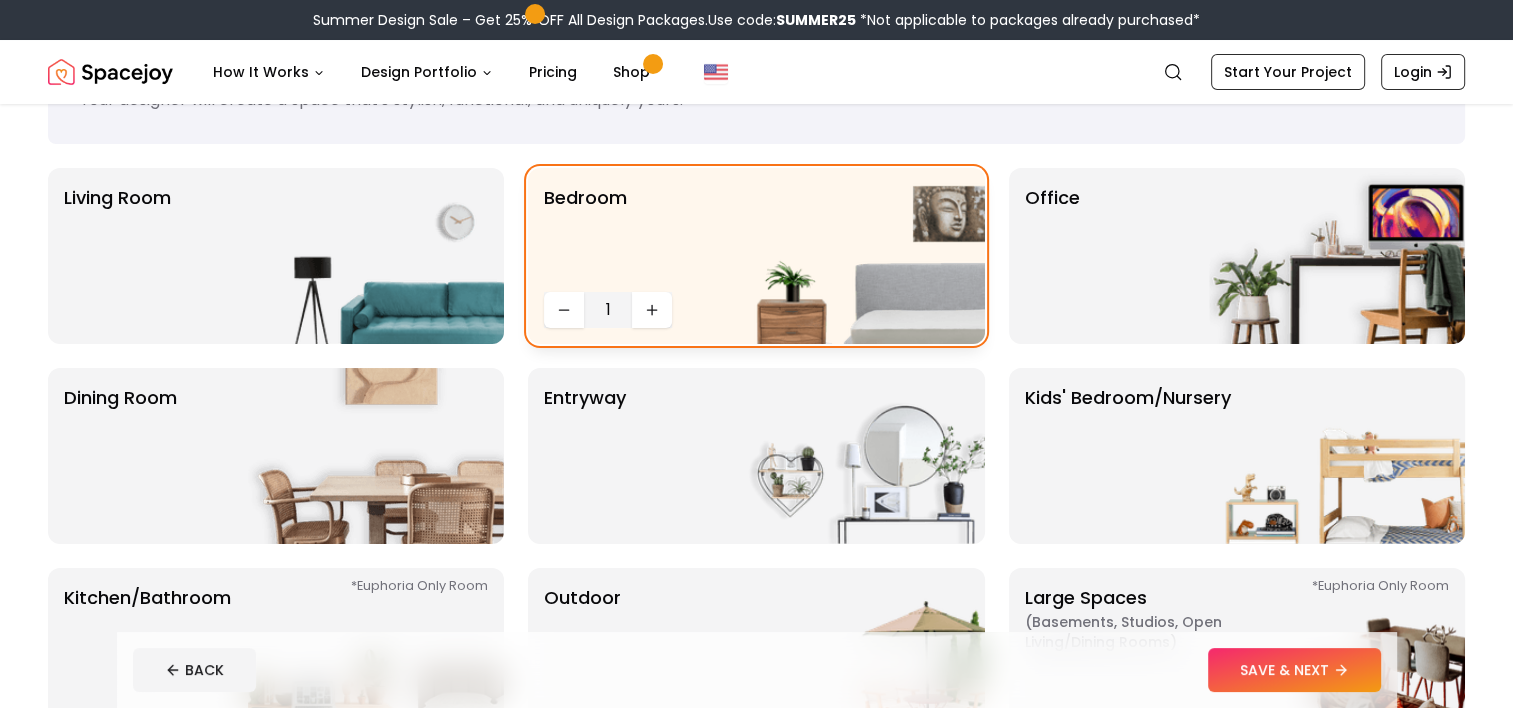 click at bounding box center (857, 256) 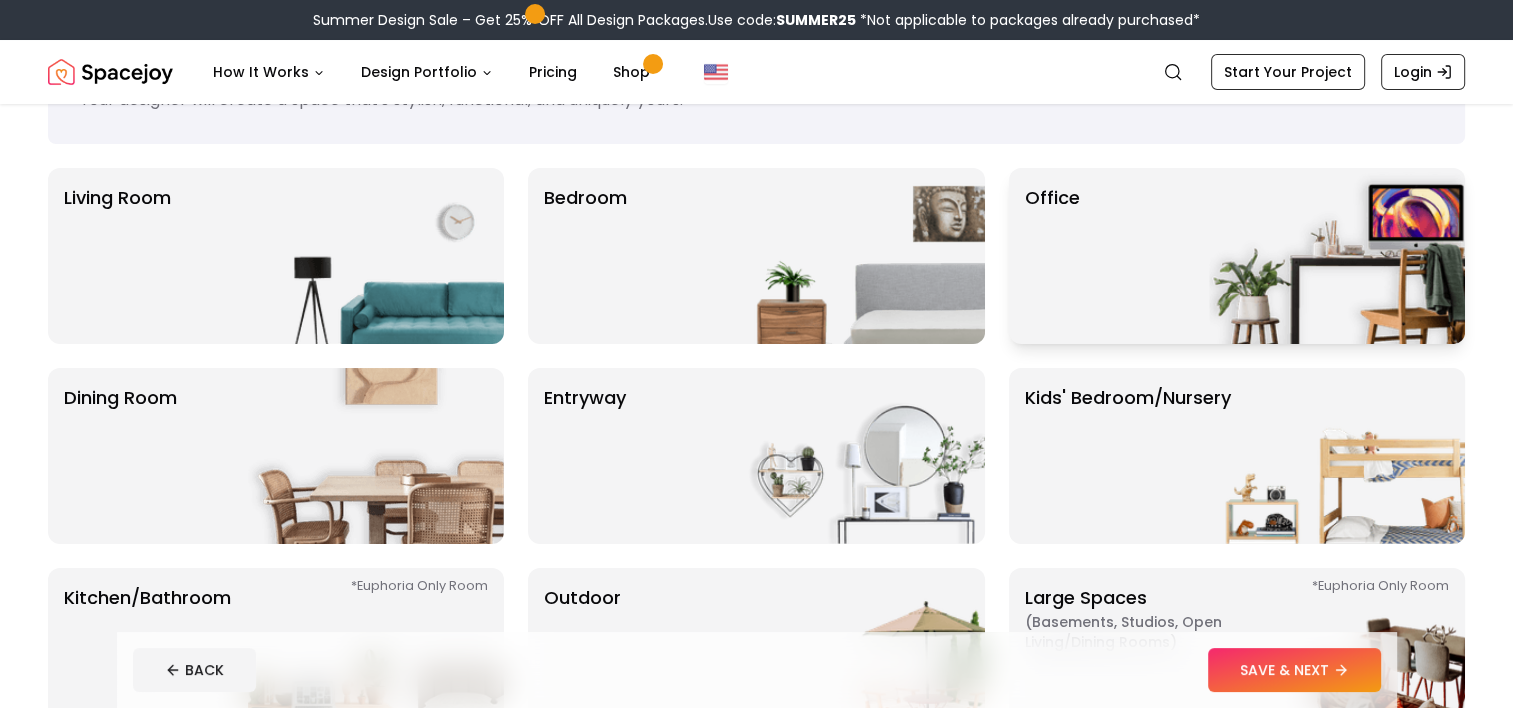 click on "Office" at bounding box center [1237, 256] 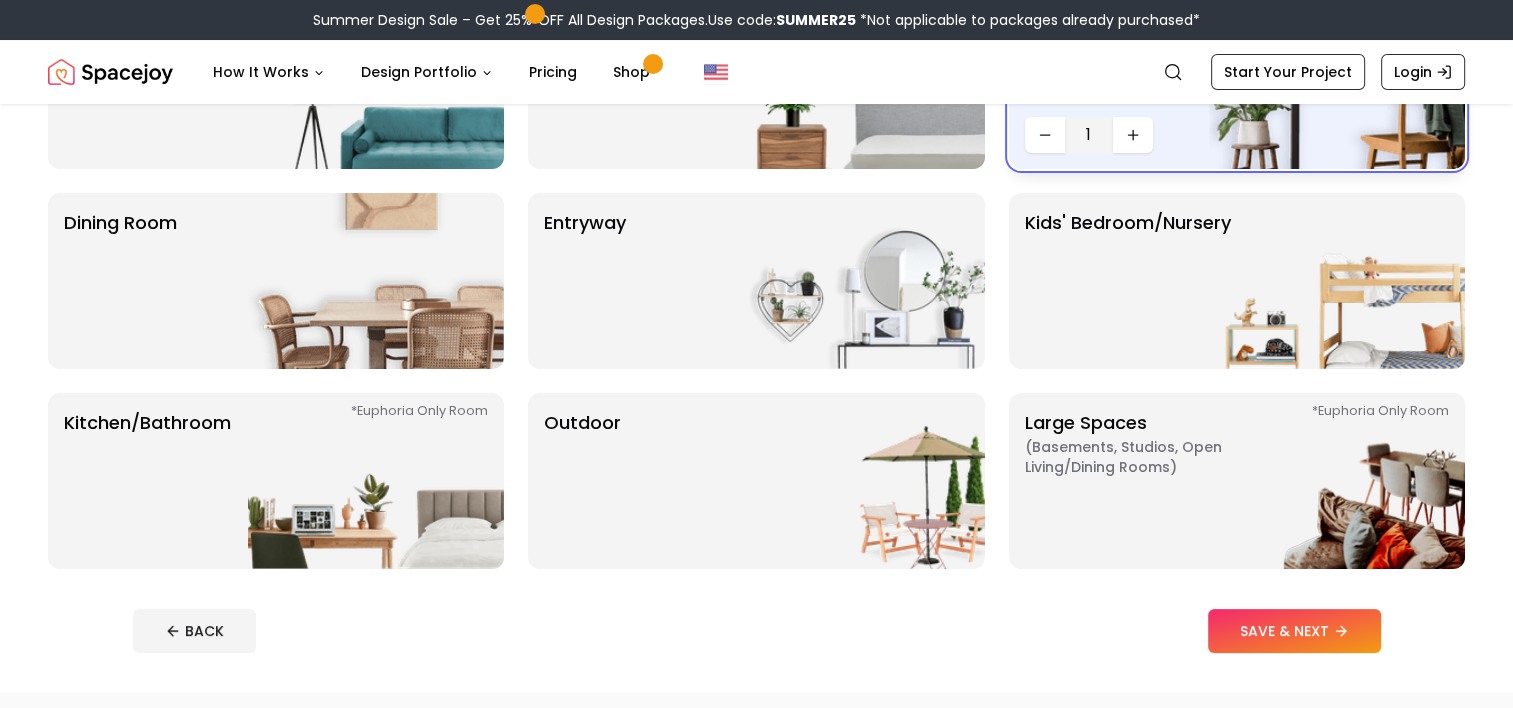 scroll, scrollTop: 300, scrollLeft: 0, axis: vertical 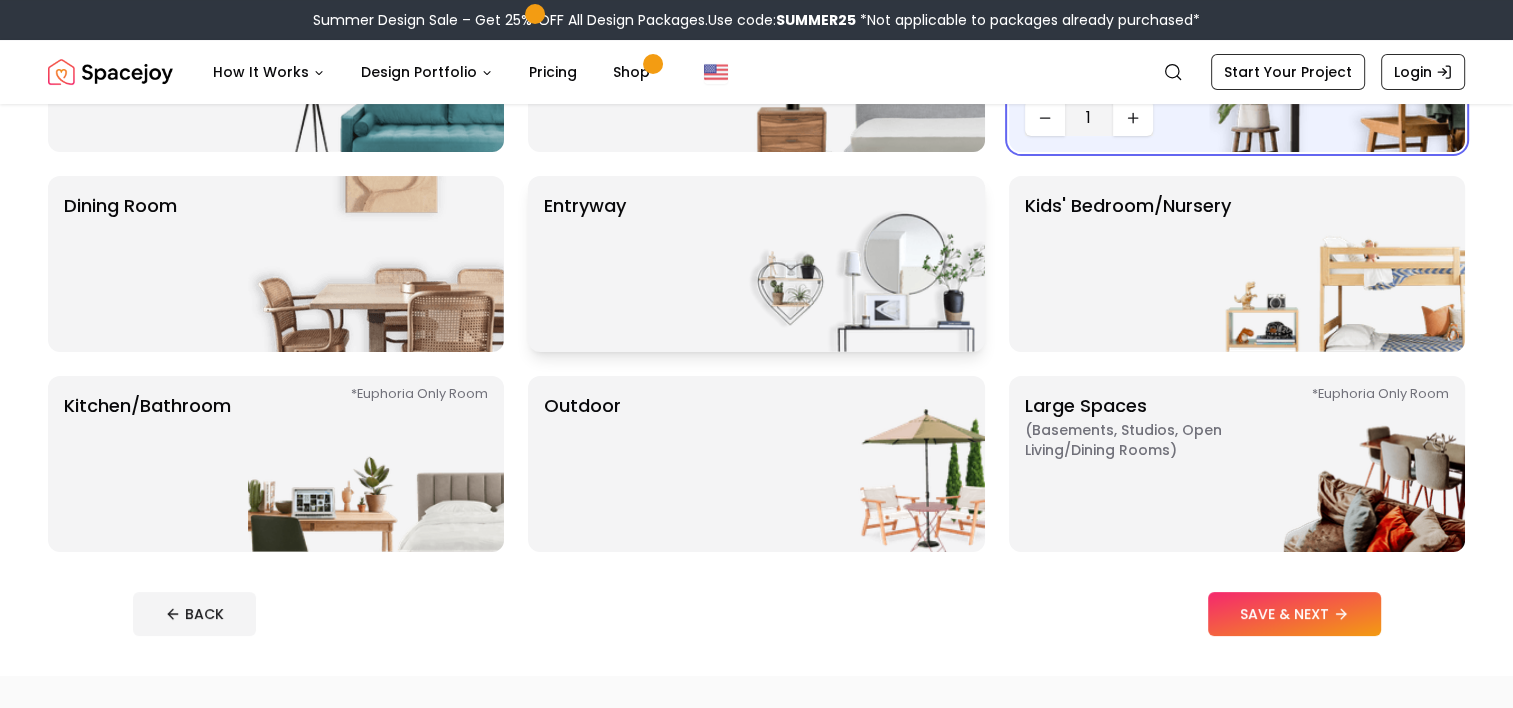 click at bounding box center [857, 264] 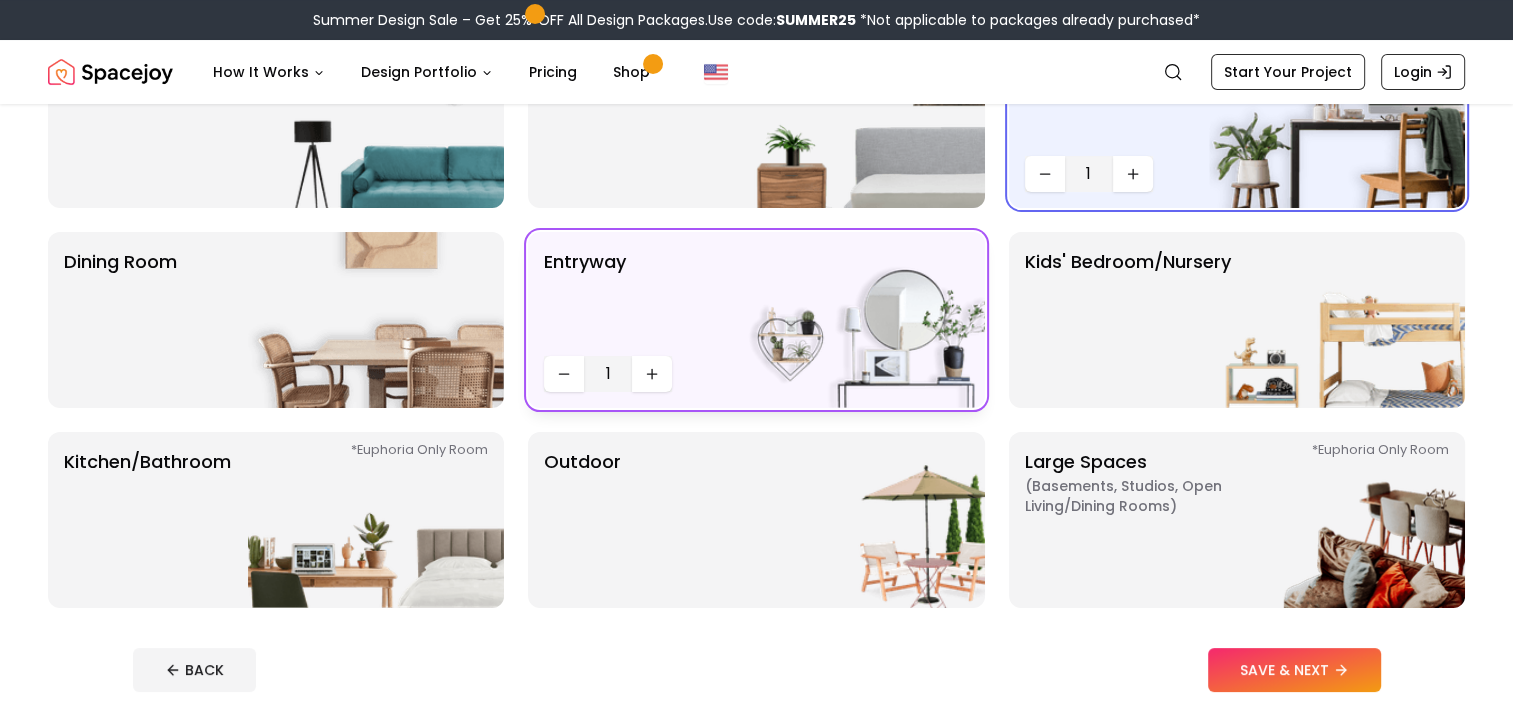 scroll, scrollTop: 312, scrollLeft: 0, axis: vertical 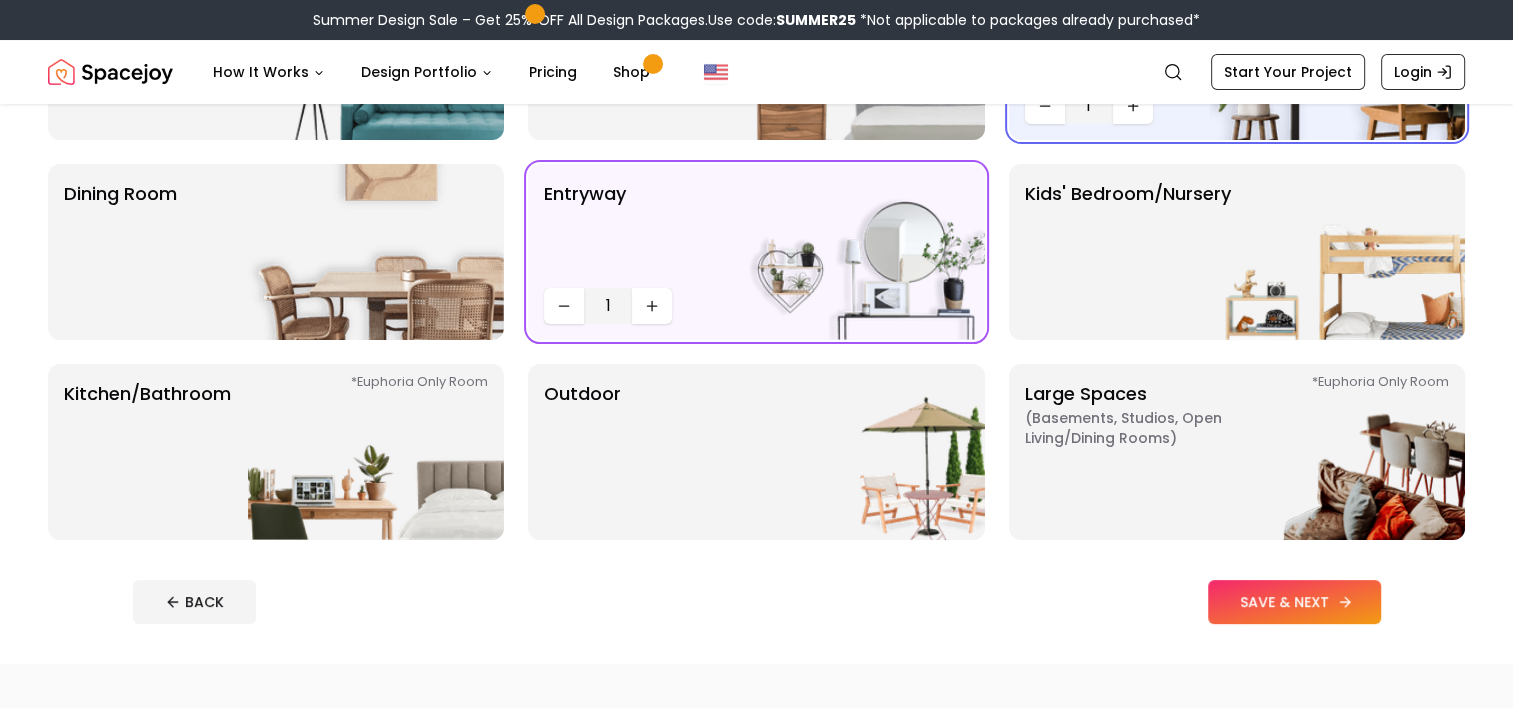 click on "SAVE & NEXT" at bounding box center (1294, 602) 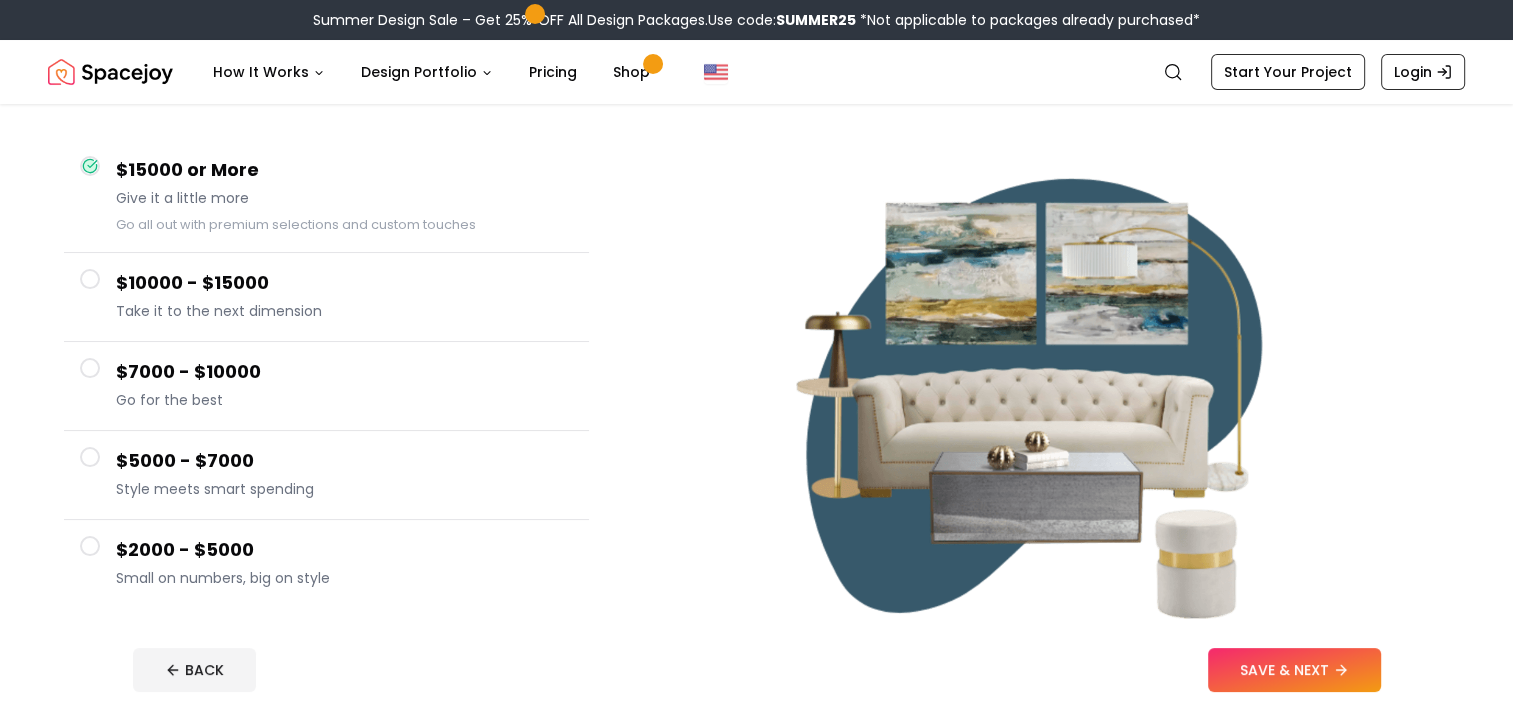 scroll, scrollTop: 169, scrollLeft: 0, axis: vertical 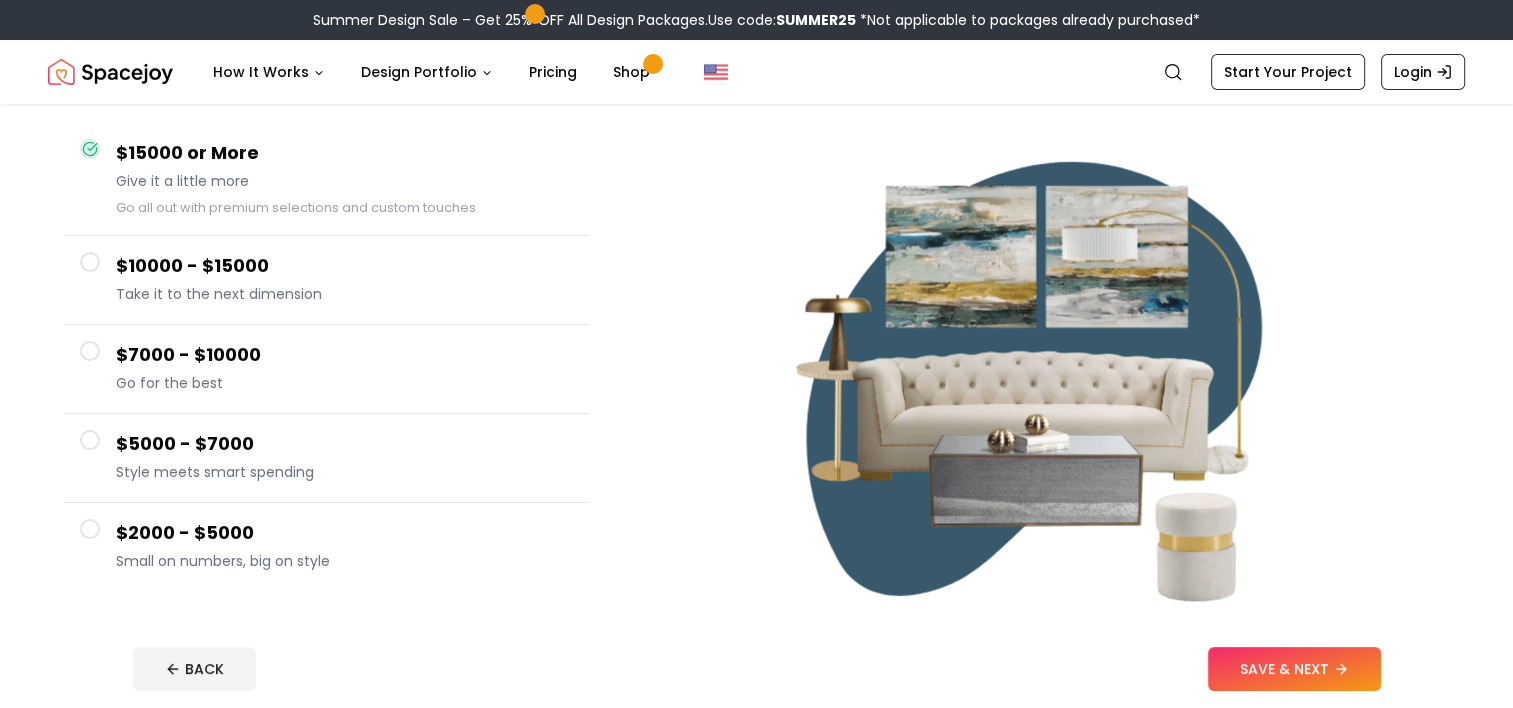 click on "$7000 - $10000 Go for the best" at bounding box center [326, 369] 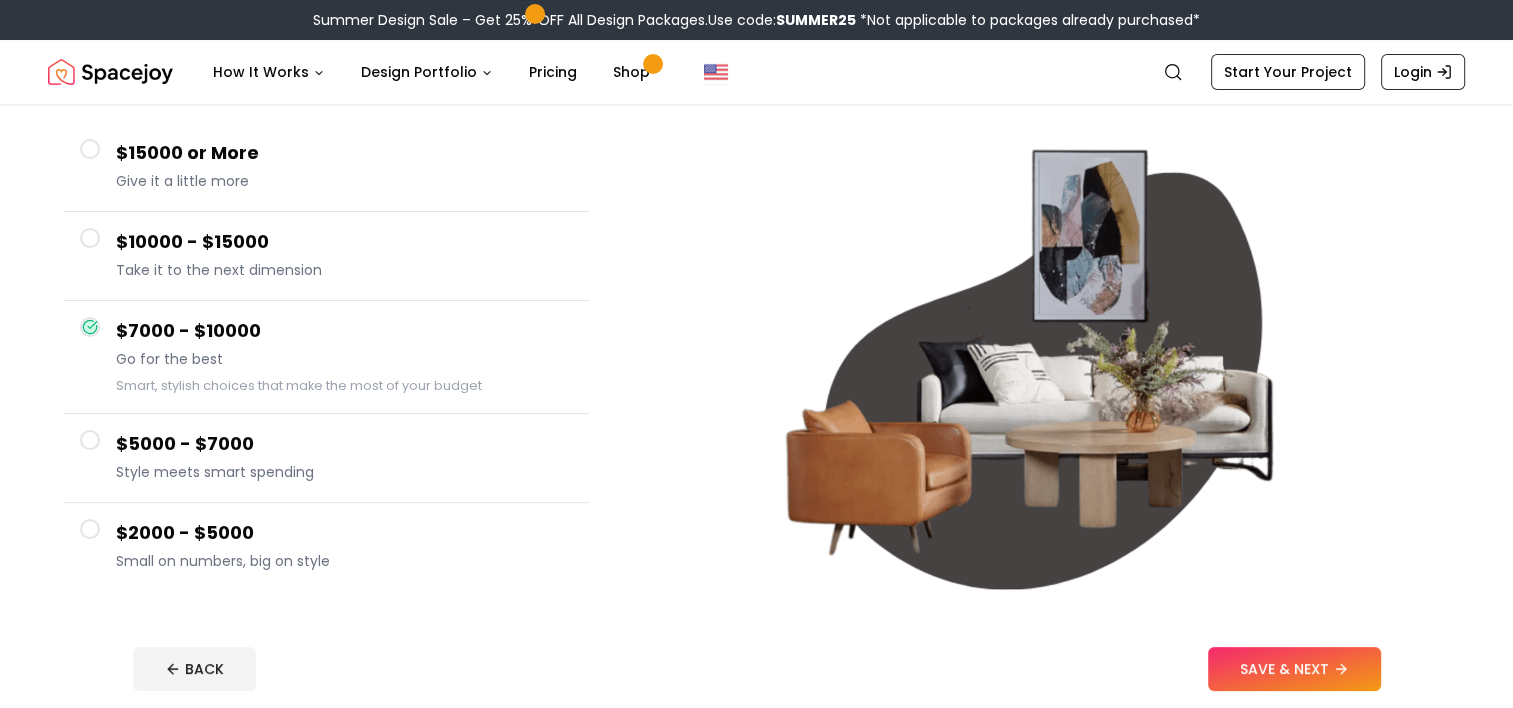 click on "$10000 - $15000 Take it to the next dimension" at bounding box center [326, 256] 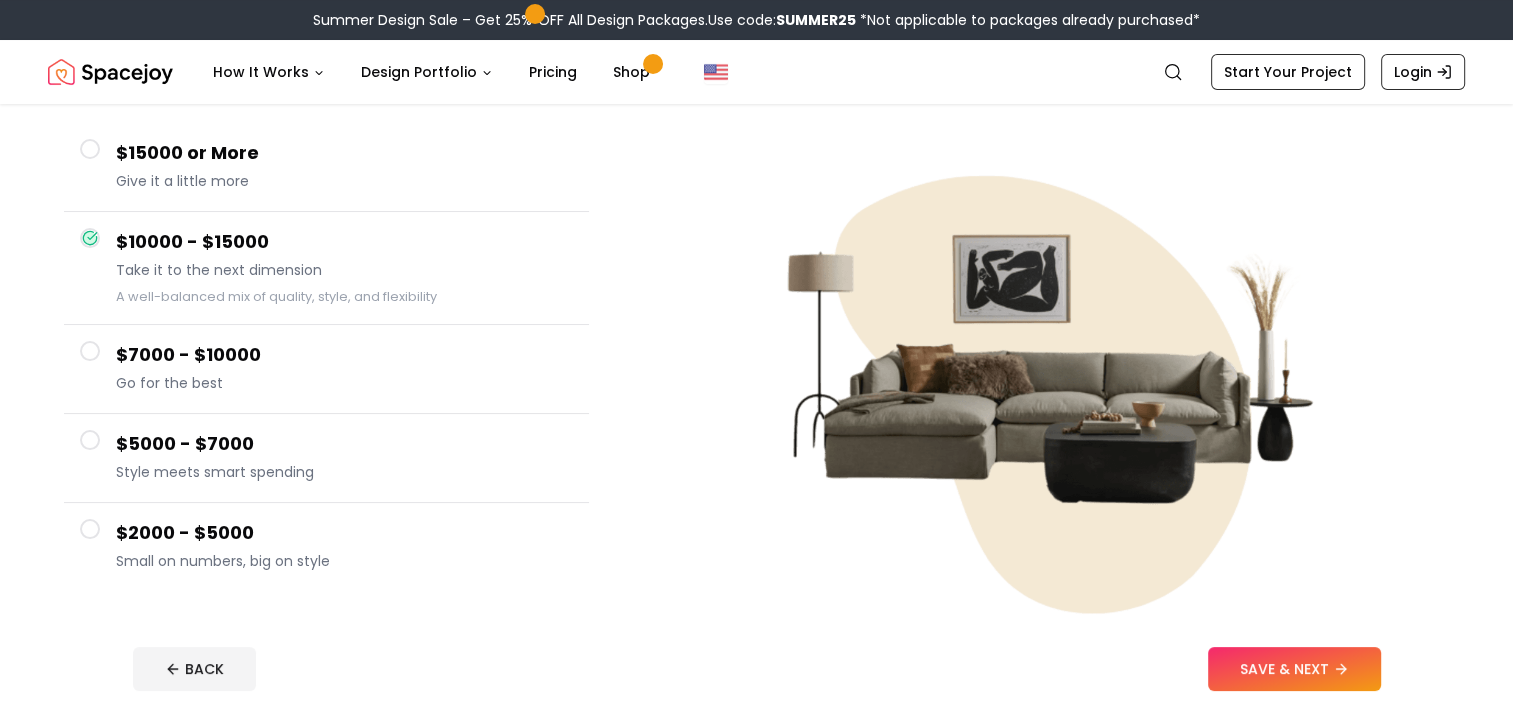 click on "$5000 - $7000" at bounding box center (344, 444) 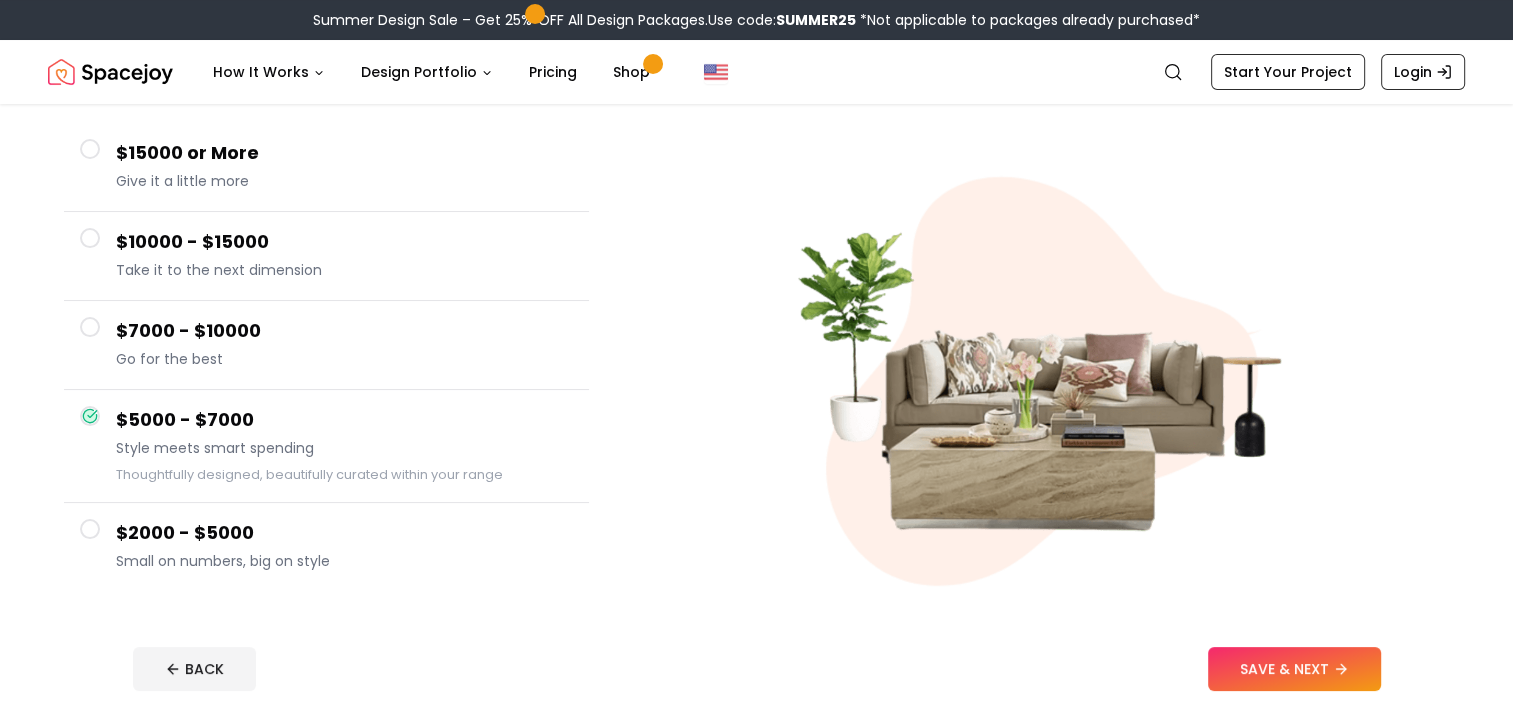 click on "Small on numbers, big on style" at bounding box center [344, 561] 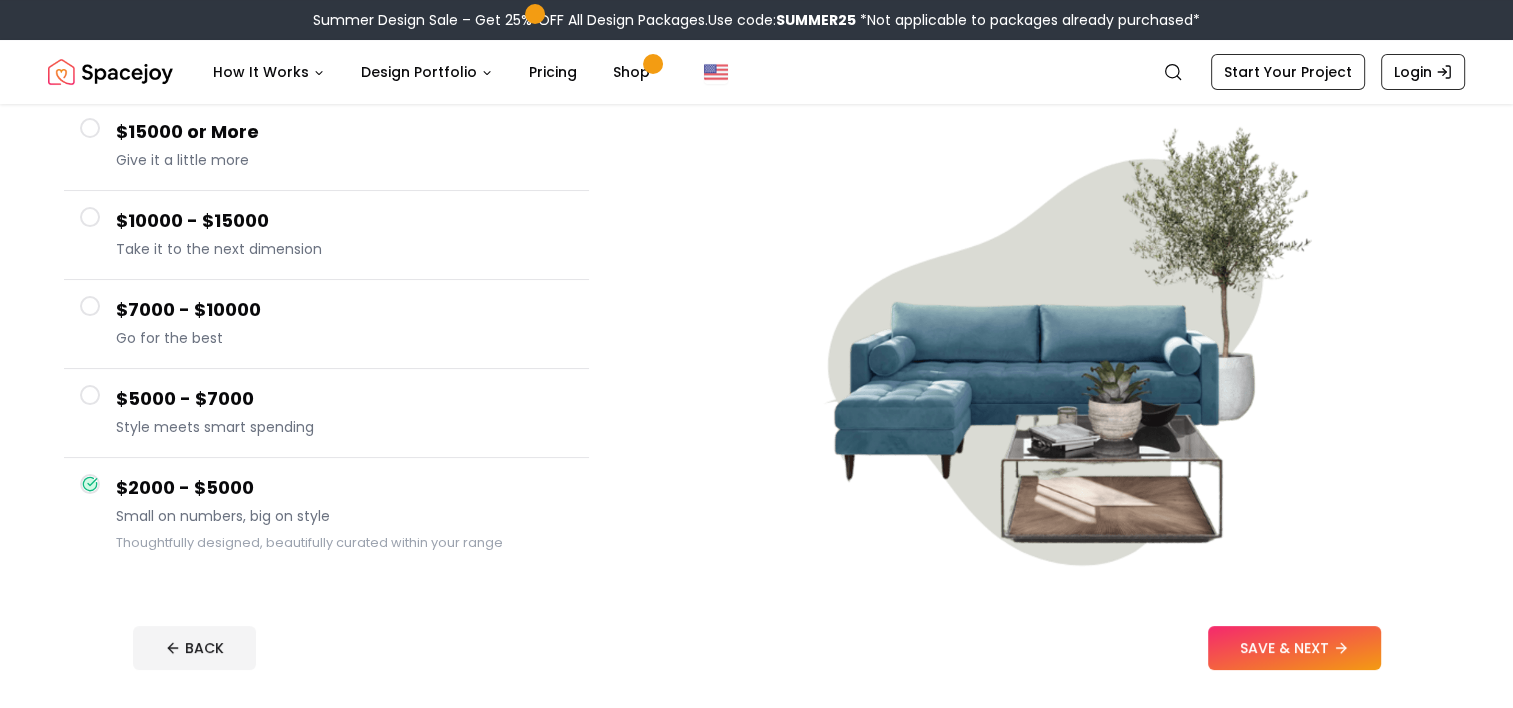 scroll, scrollTop: 187, scrollLeft: 0, axis: vertical 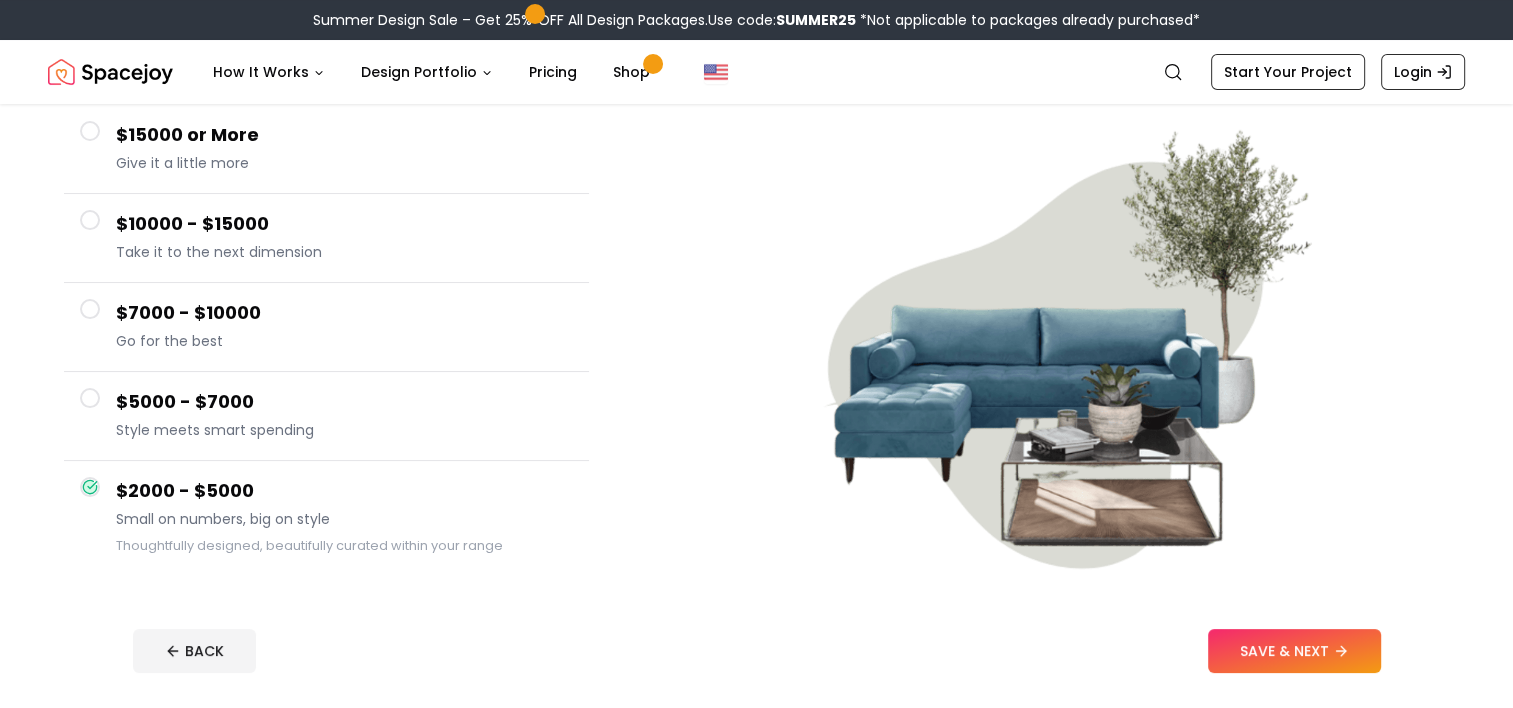 click on "$15000 or More" at bounding box center [344, 135] 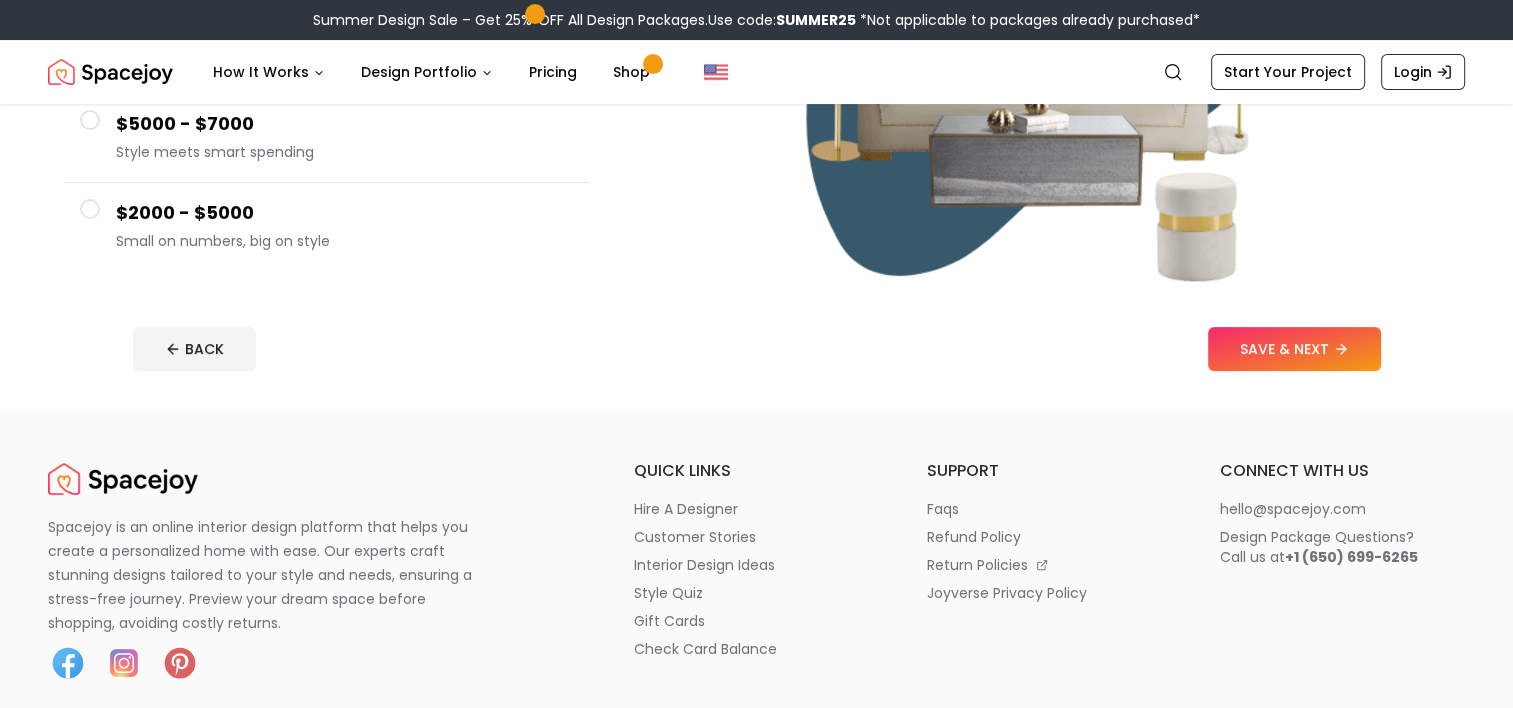 scroll, scrollTop: 521, scrollLeft: 0, axis: vertical 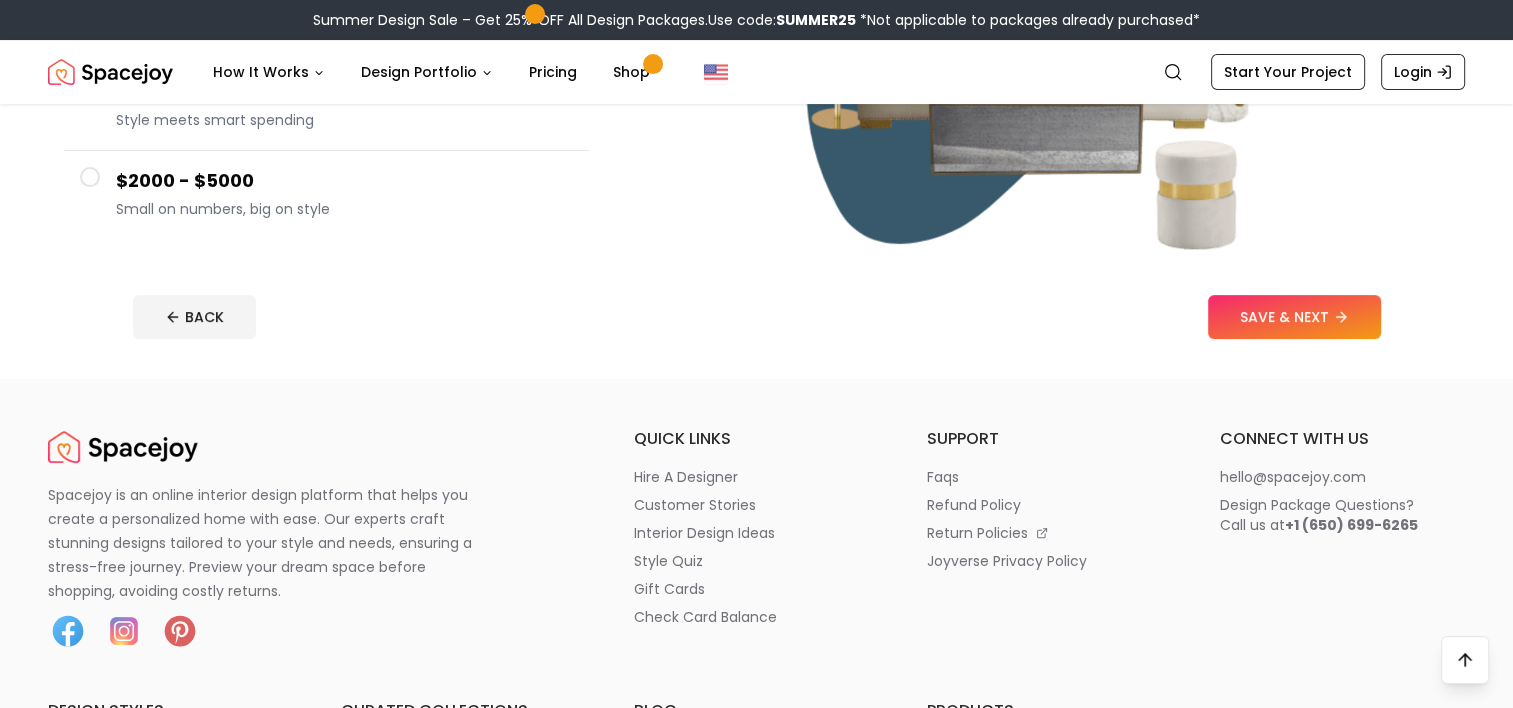 click on "$2000 - $5000" at bounding box center (344, 181) 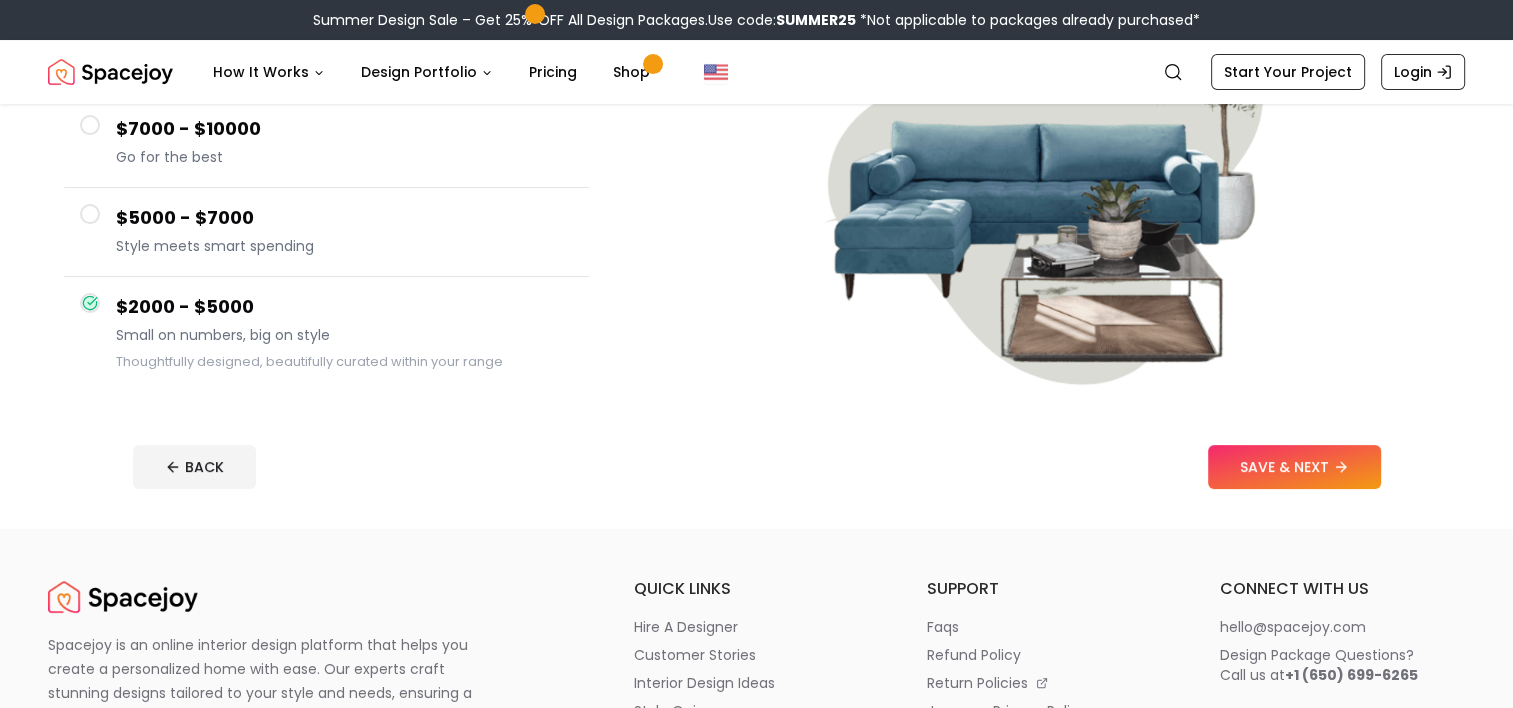 scroll, scrollTop: 369, scrollLeft: 0, axis: vertical 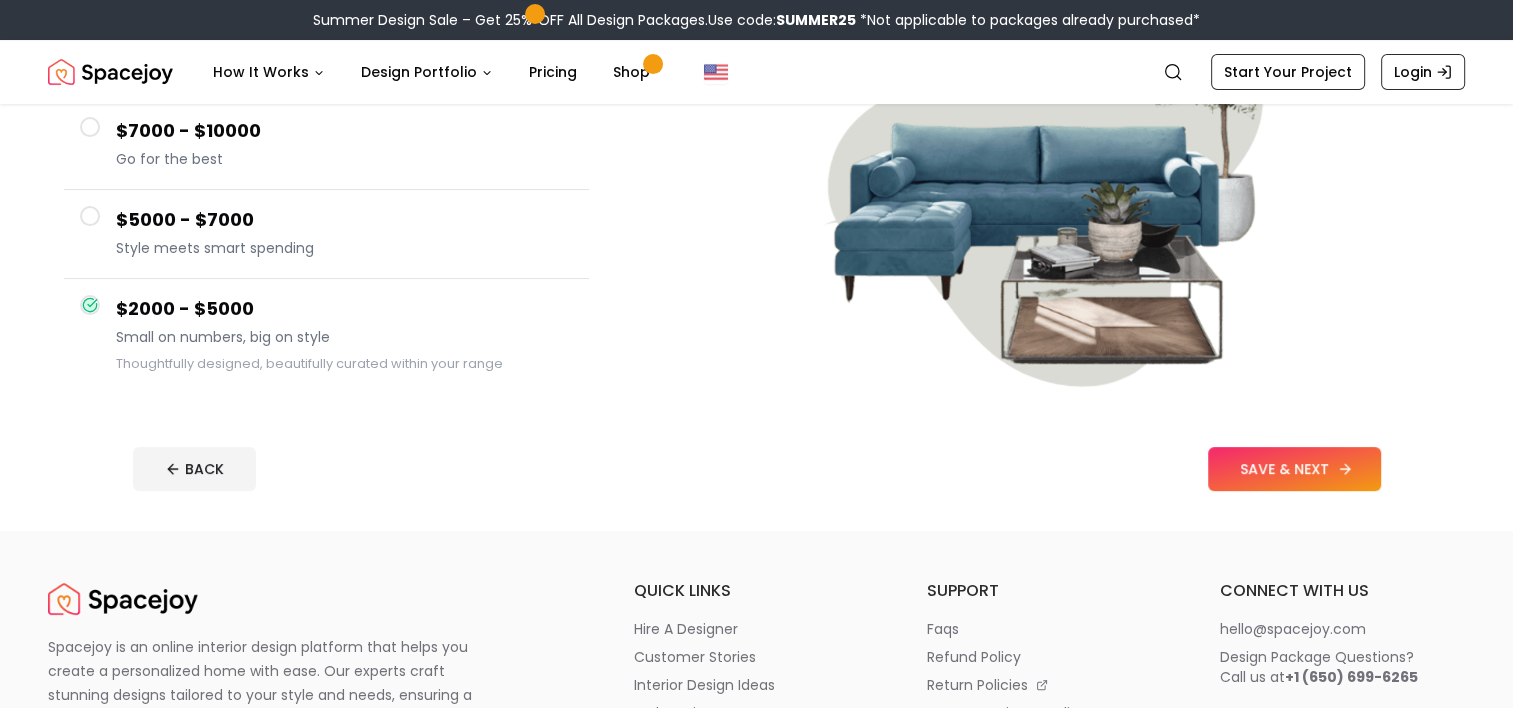 click on "SAVE & NEXT" at bounding box center [1294, 469] 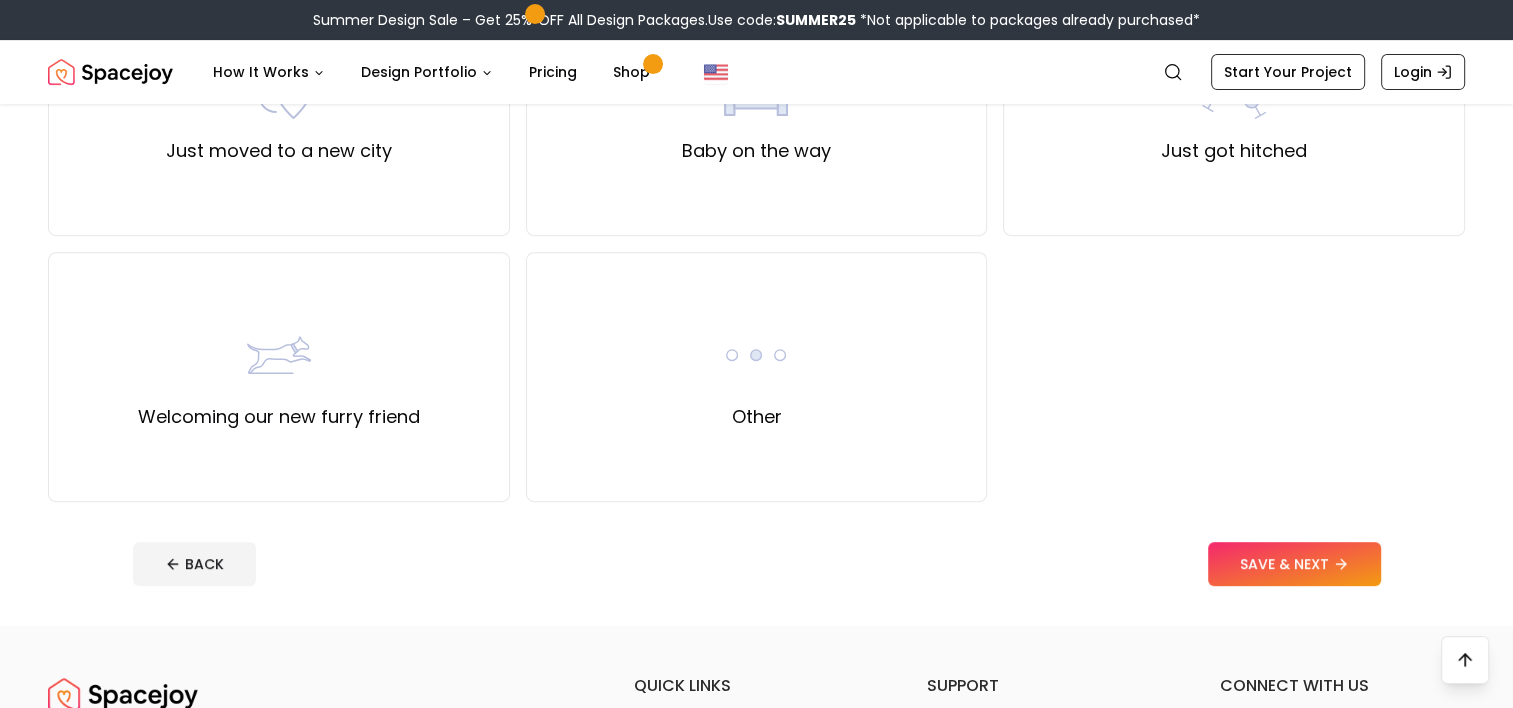 scroll, scrollTop: 819, scrollLeft: 0, axis: vertical 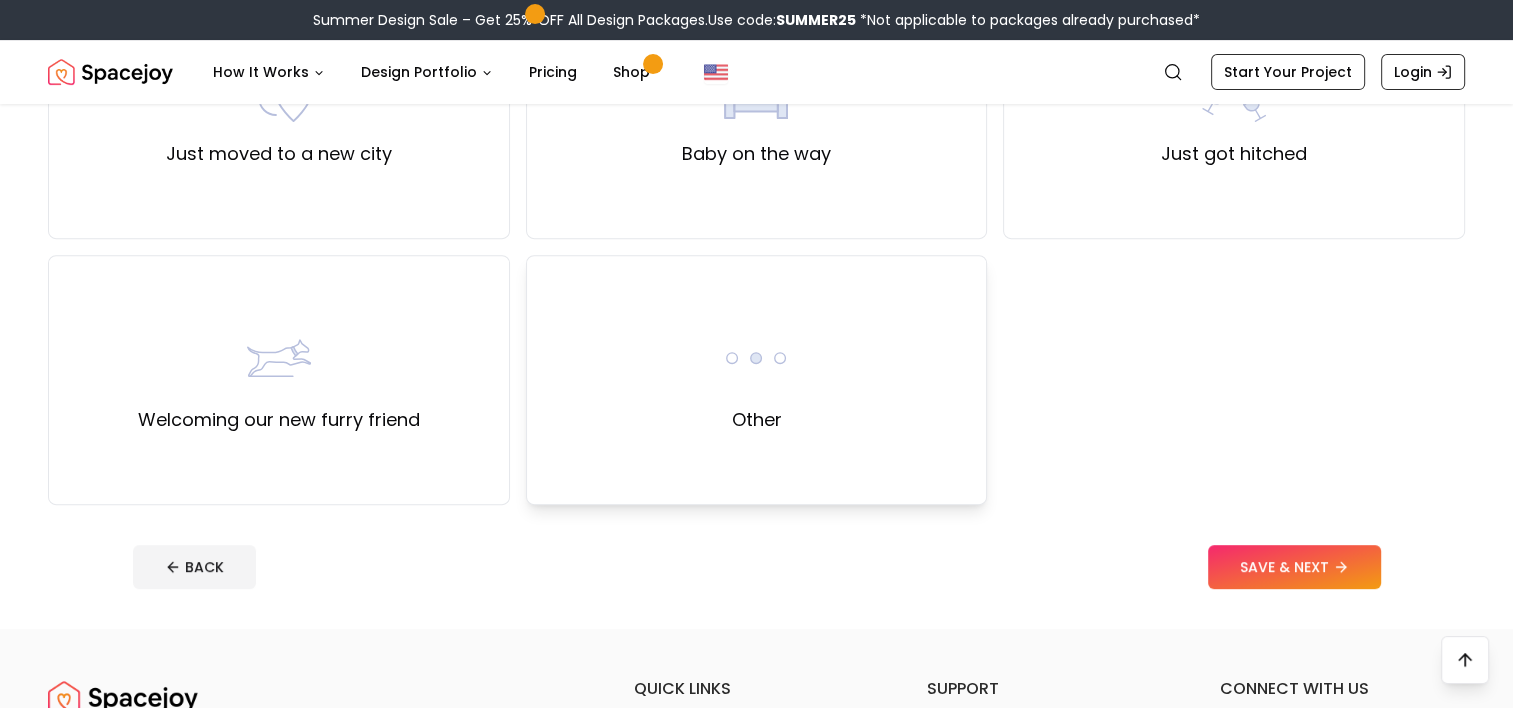 click on "Other" at bounding box center [757, 380] 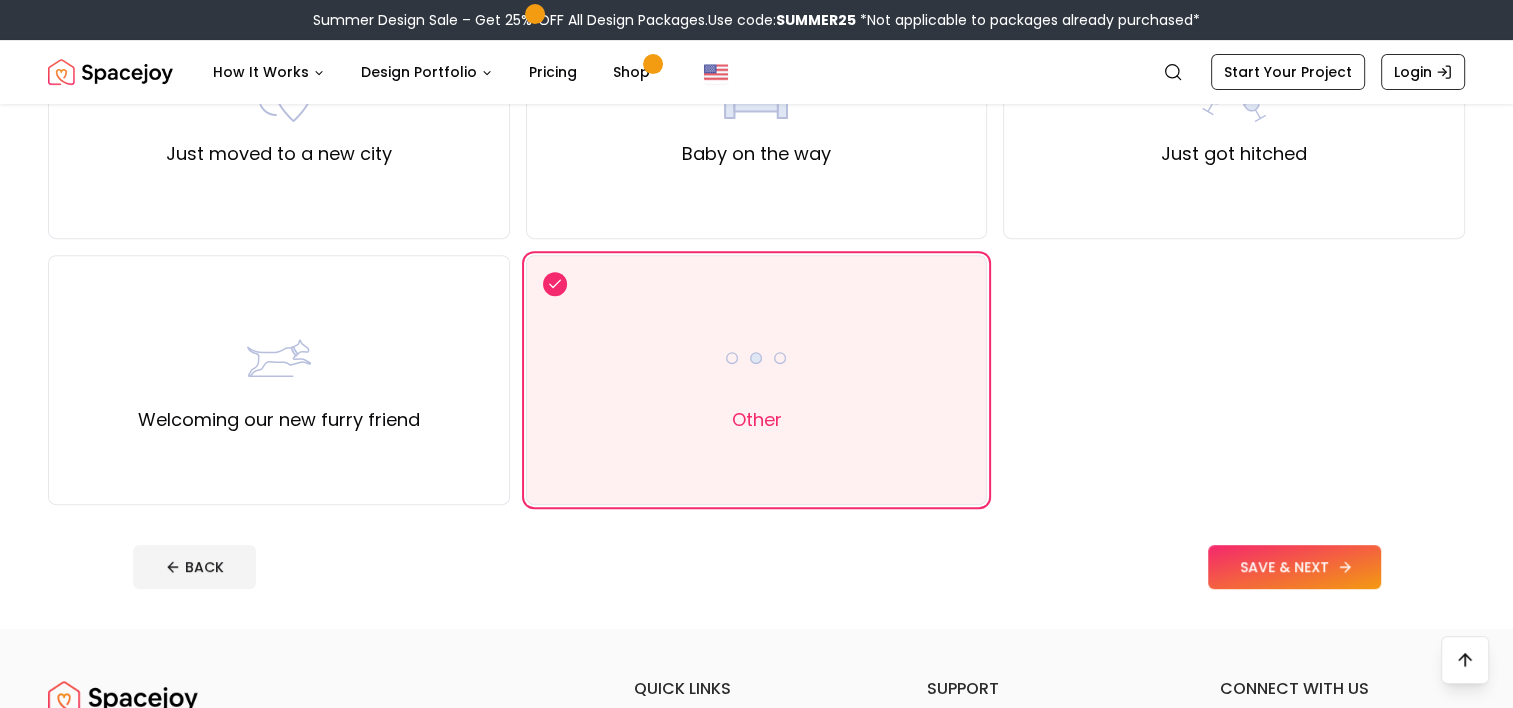 click on "SAVE & NEXT" at bounding box center (1294, 567) 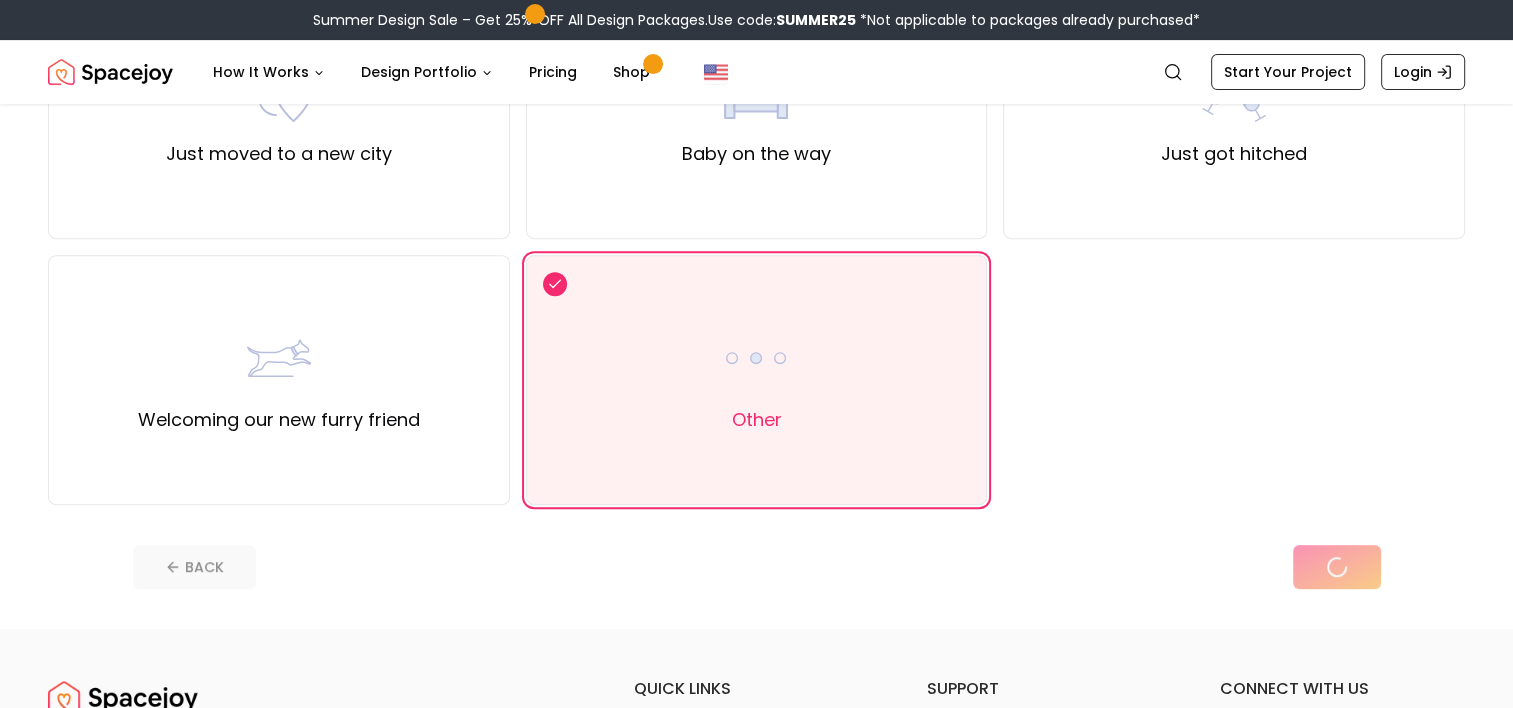 scroll, scrollTop: 0, scrollLeft: 0, axis: both 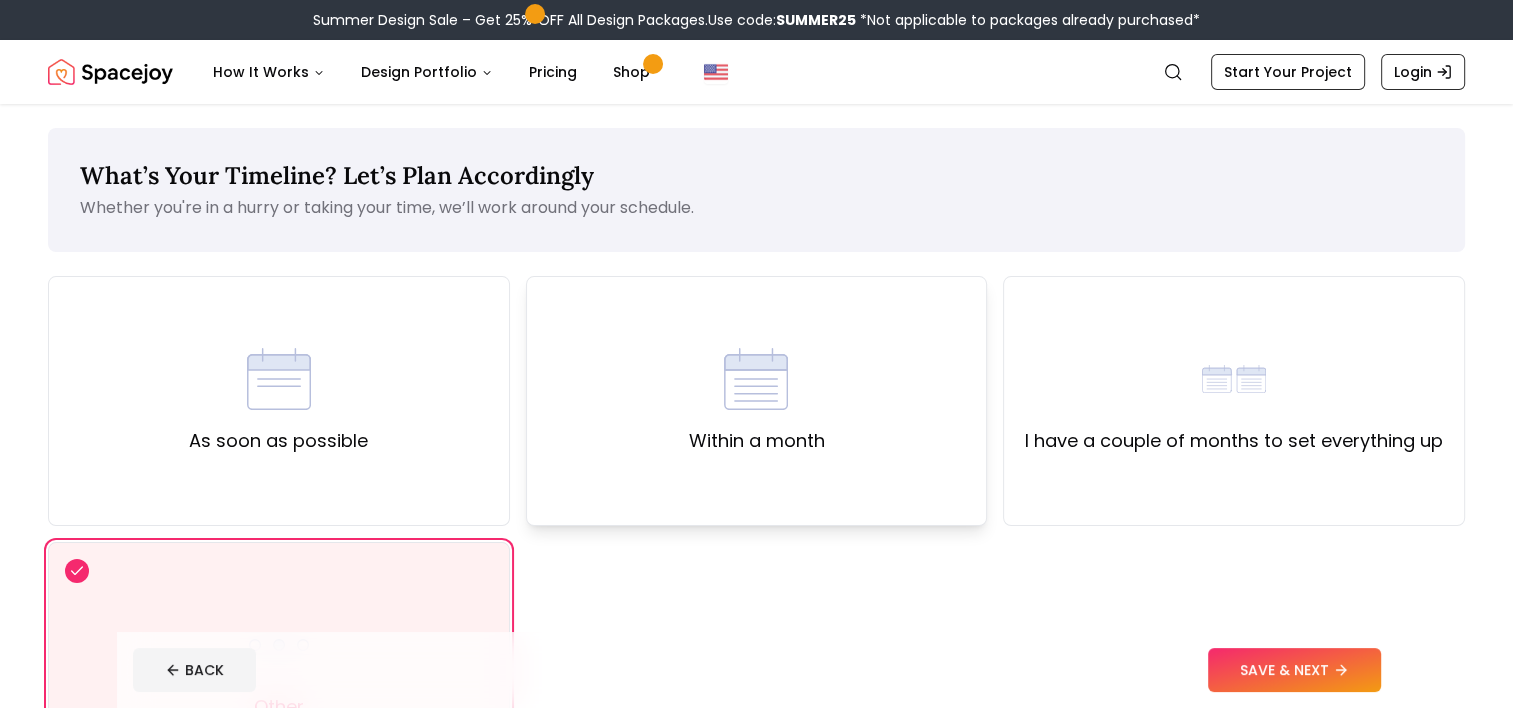 click on "Within a month" at bounding box center [756, 441] 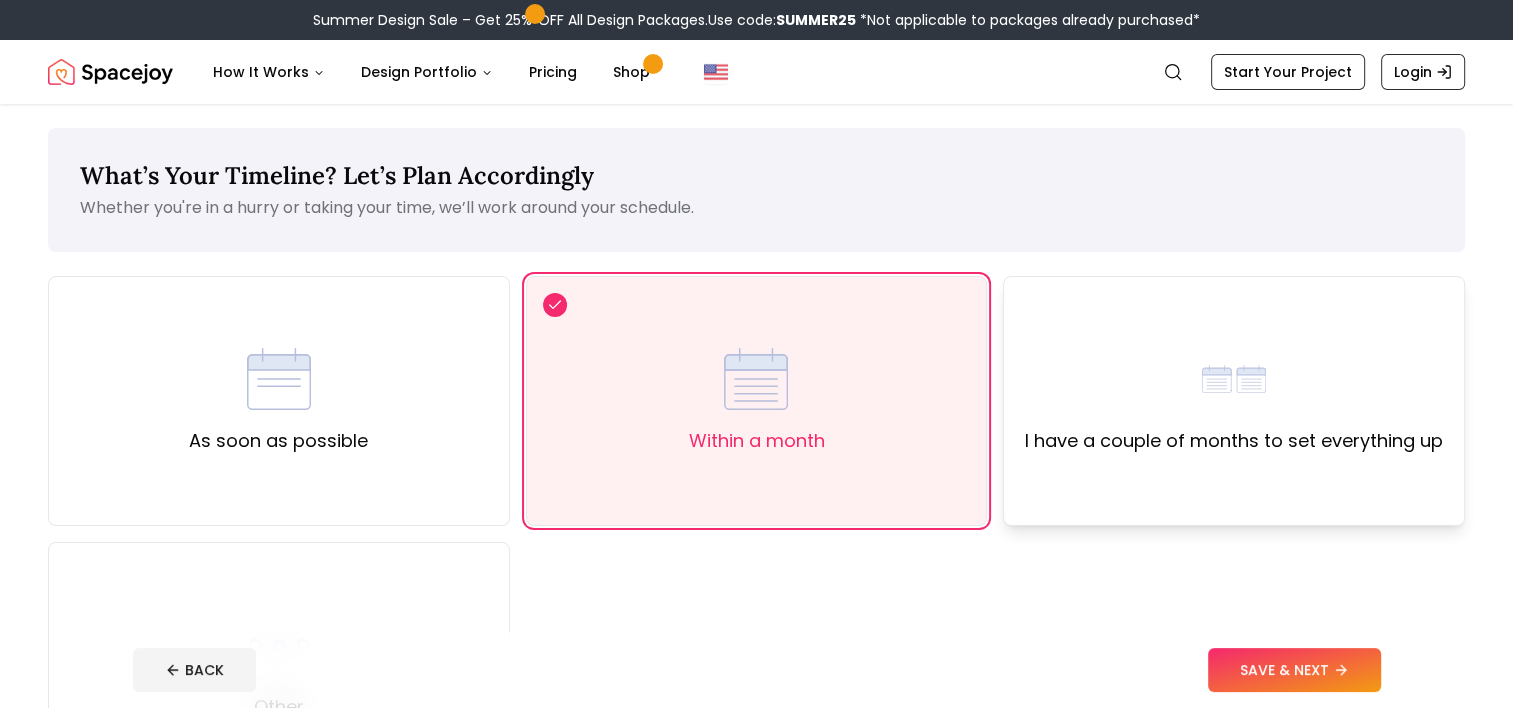 click on "I have a couple of months to set everything up" at bounding box center (1234, 401) 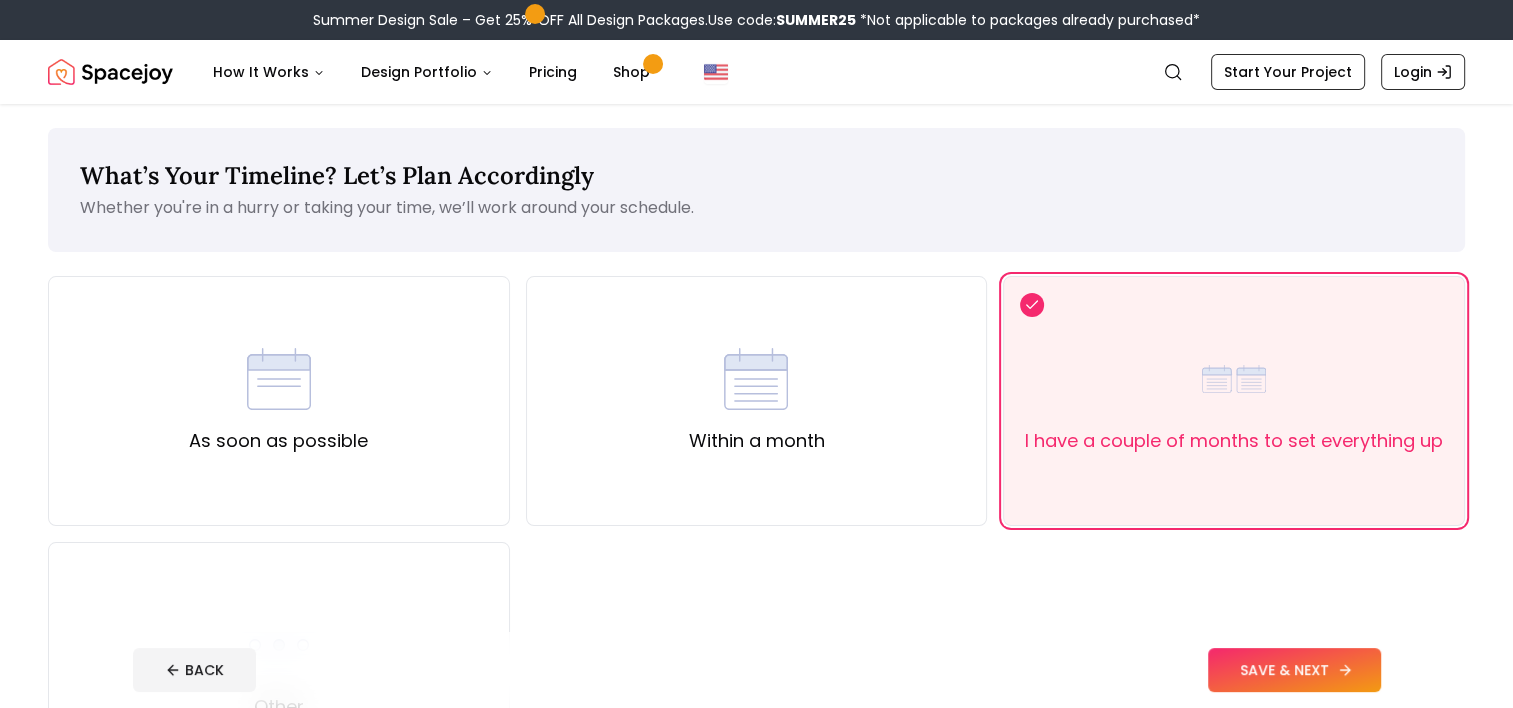 click on "SAVE & NEXT" at bounding box center [1294, 670] 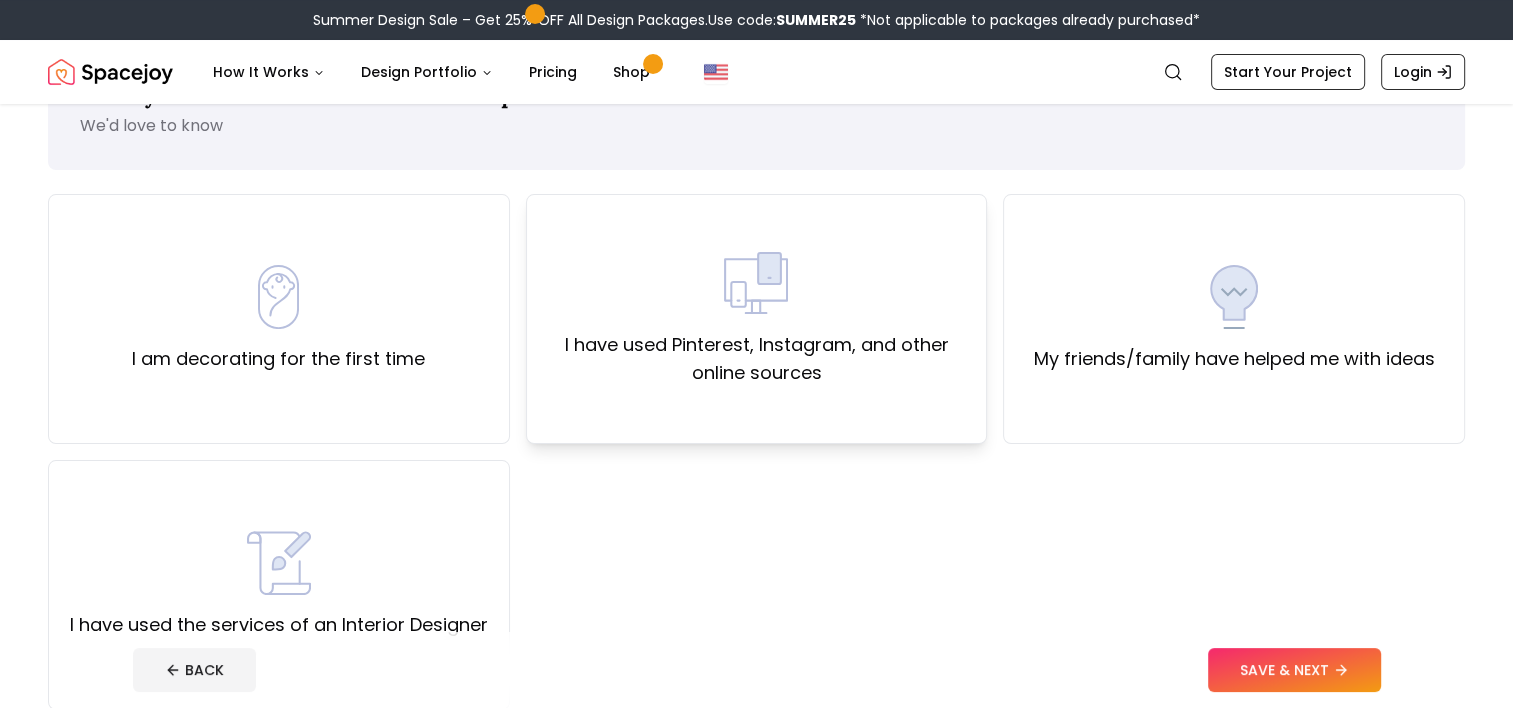 scroll, scrollTop: 80, scrollLeft: 0, axis: vertical 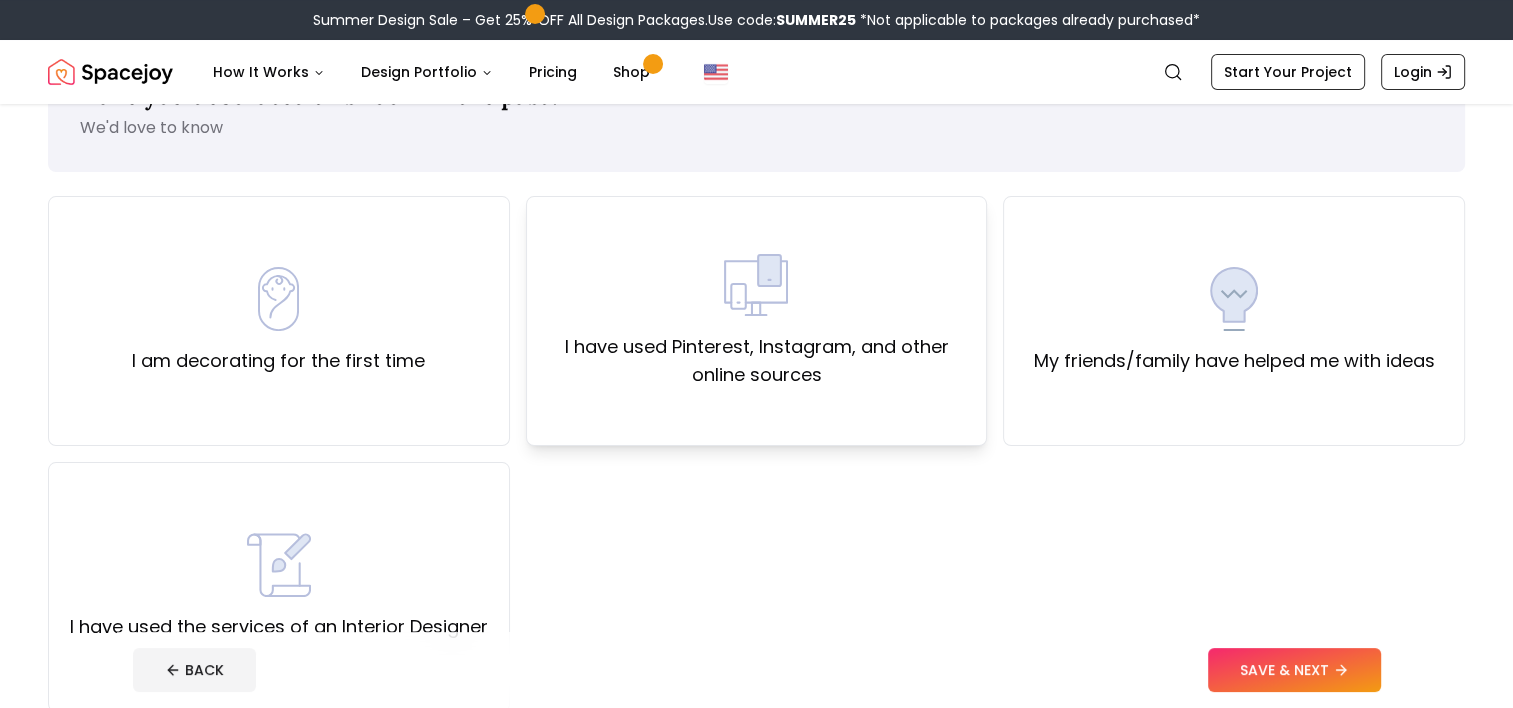 click on "I have used Pinterest, Instagram, and other online sources" at bounding box center (757, 321) 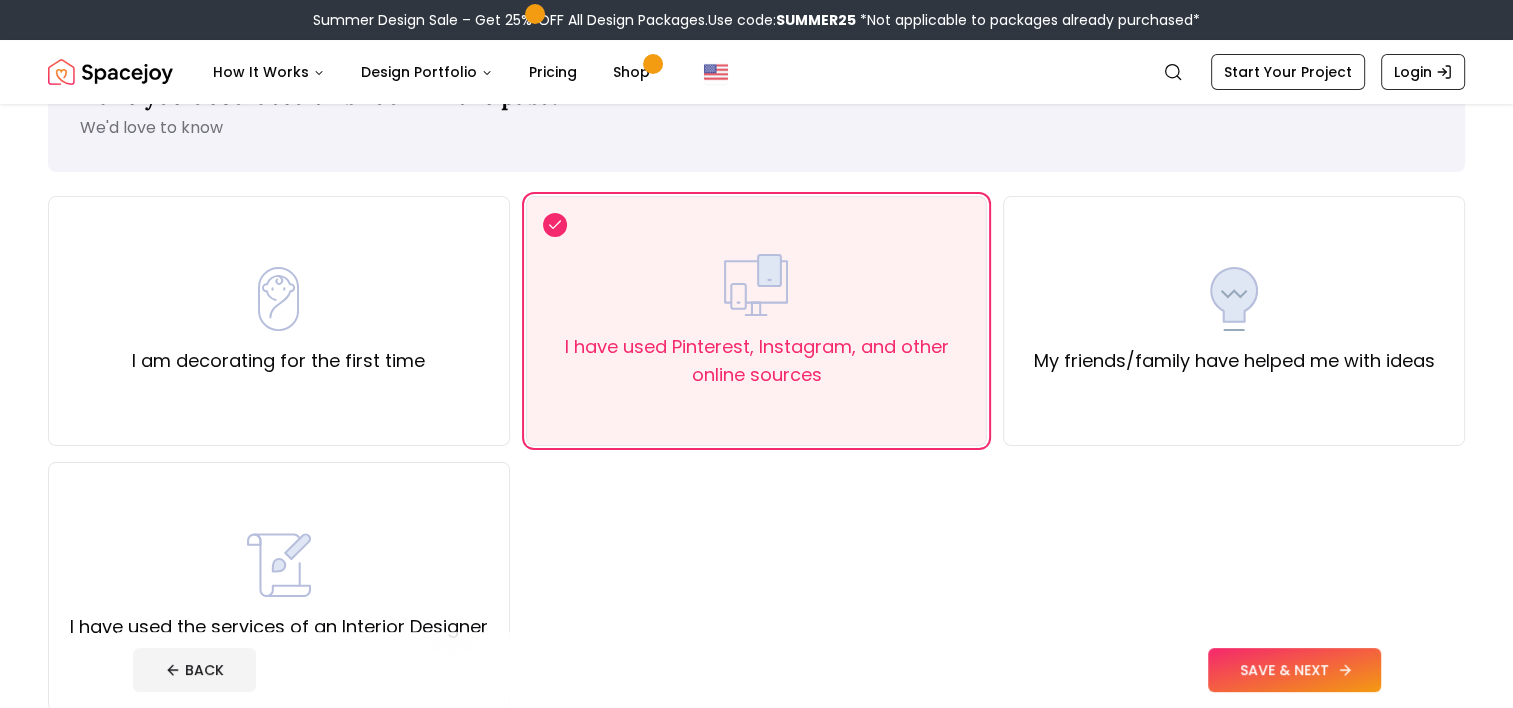 click on "SAVE & NEXT" at bounding box center [1294, 670] 